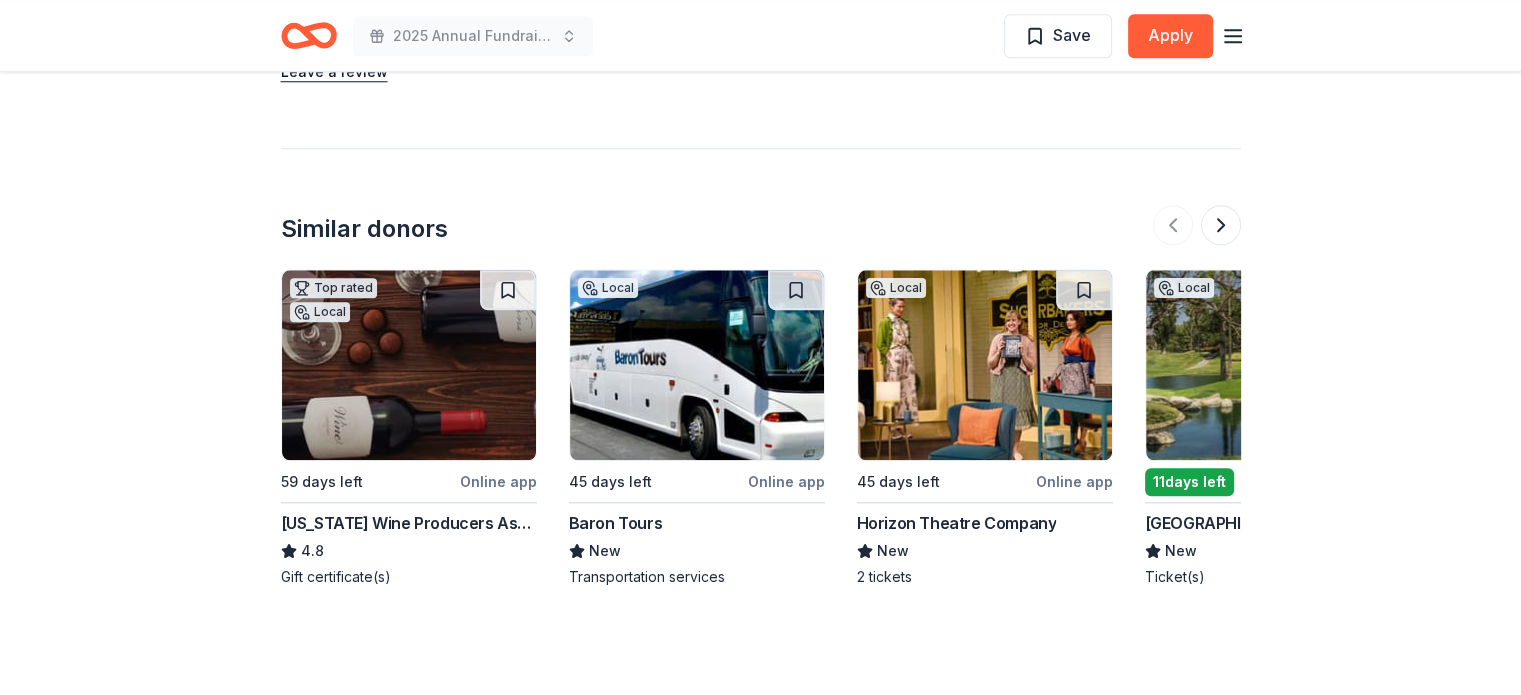 scroll, scrollTop: 1920, scrollLeft: 0, axis: vertical 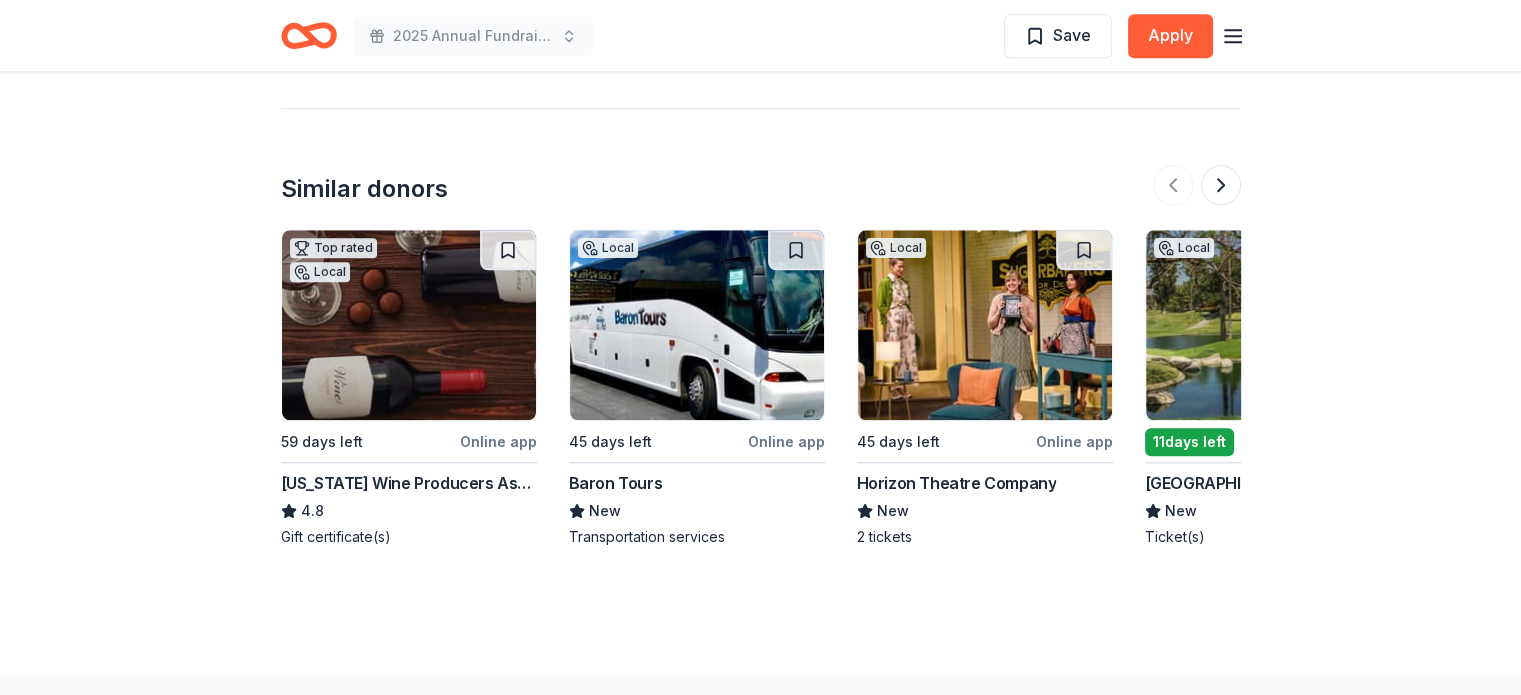 click on "Tustin Ranch Golf" at bounding box center [1226, 483] 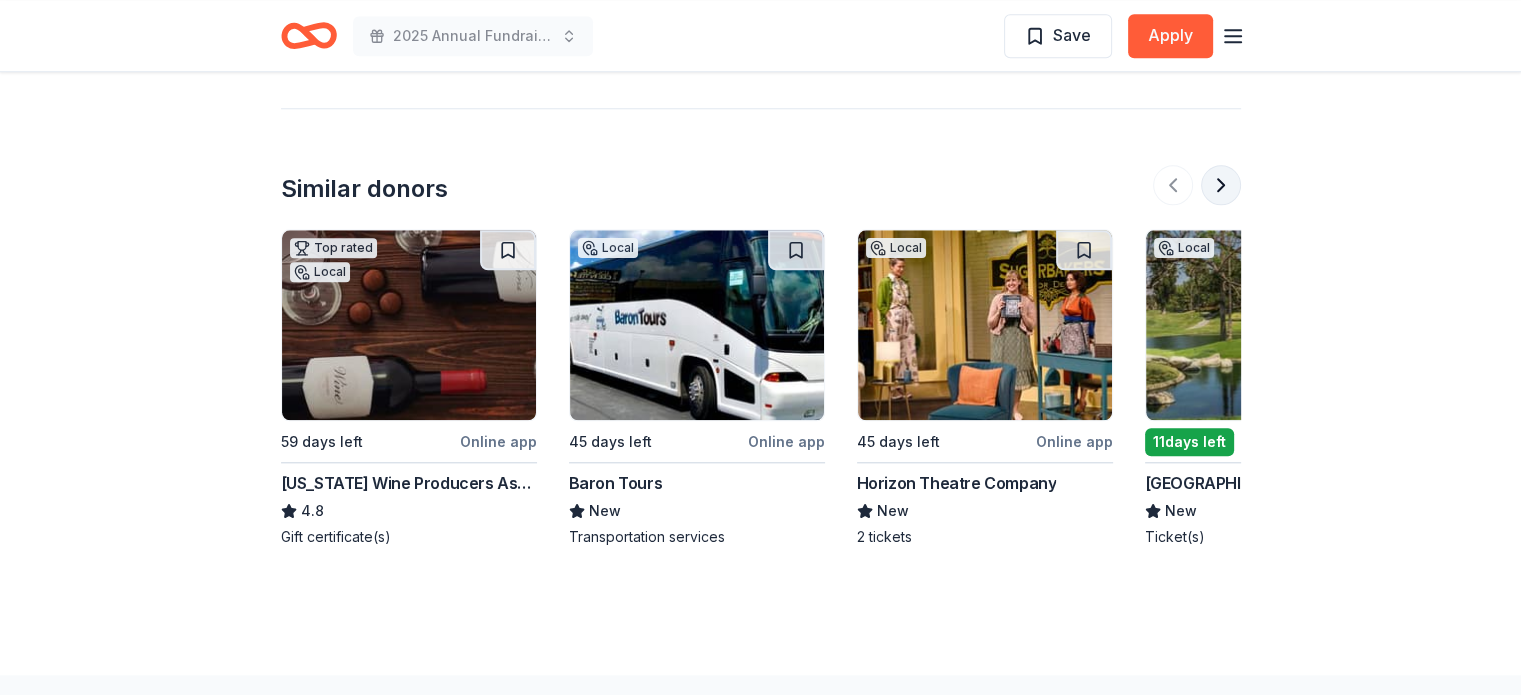 click at bounding box center (1221, 185) 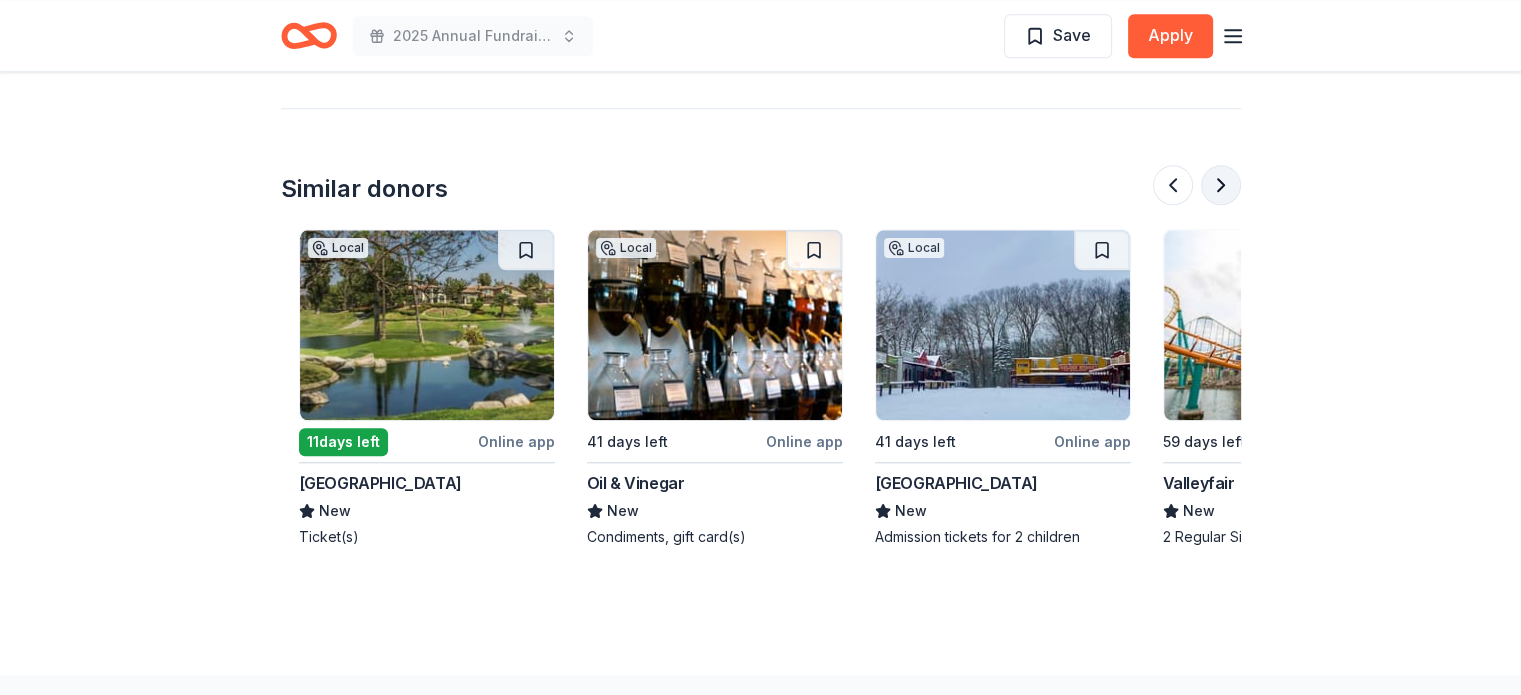 scroll, scrollTop: 0, scrollLeft: 864, axis: horizontal 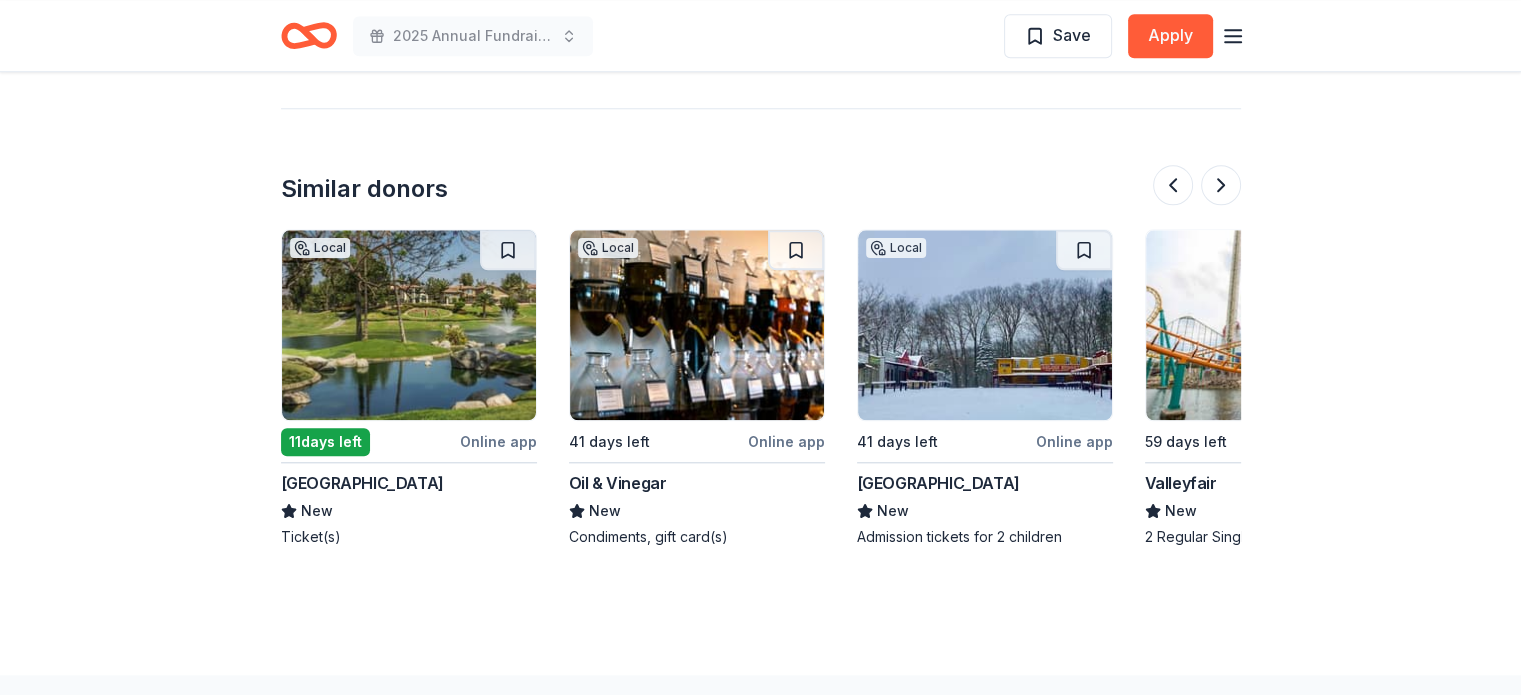 click on "Oil & Vinegar" at bounding box center [618, 483] 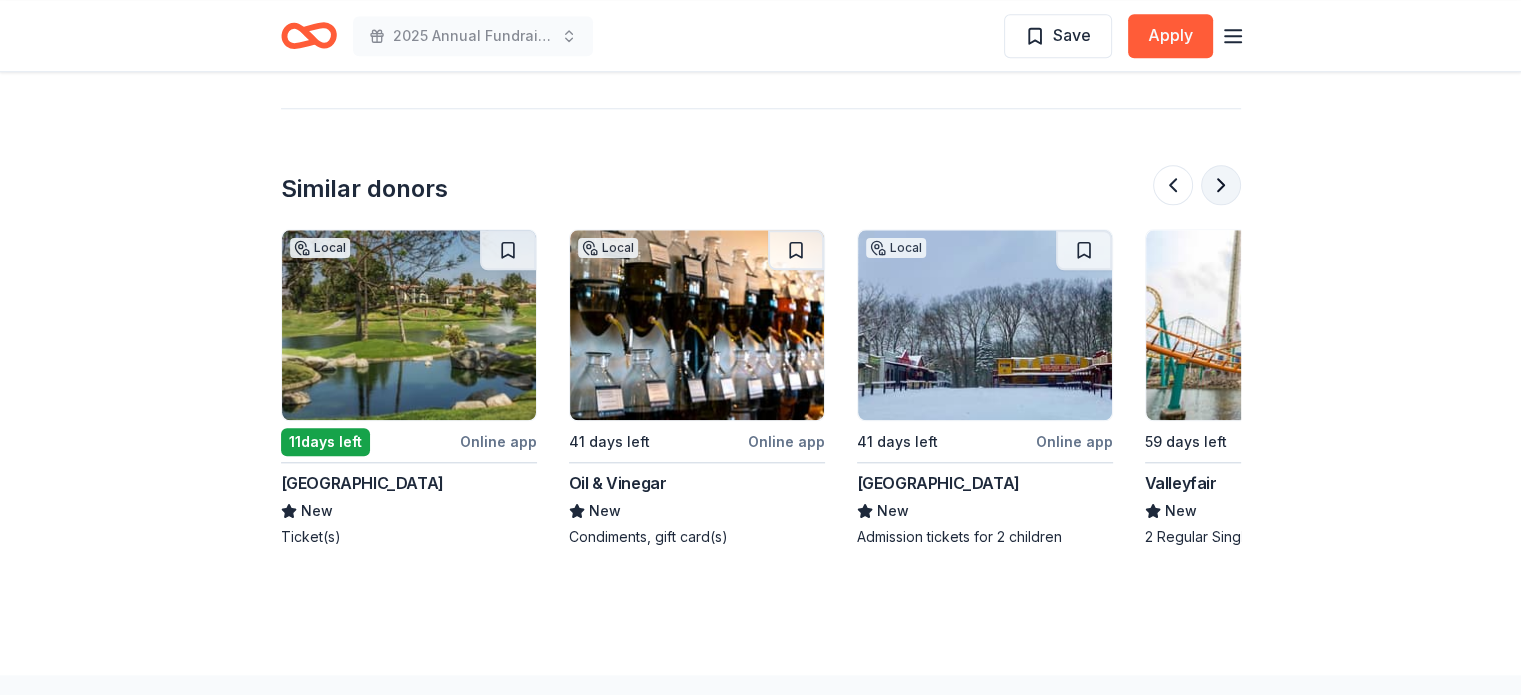 click at bounding box center (1221, 185) 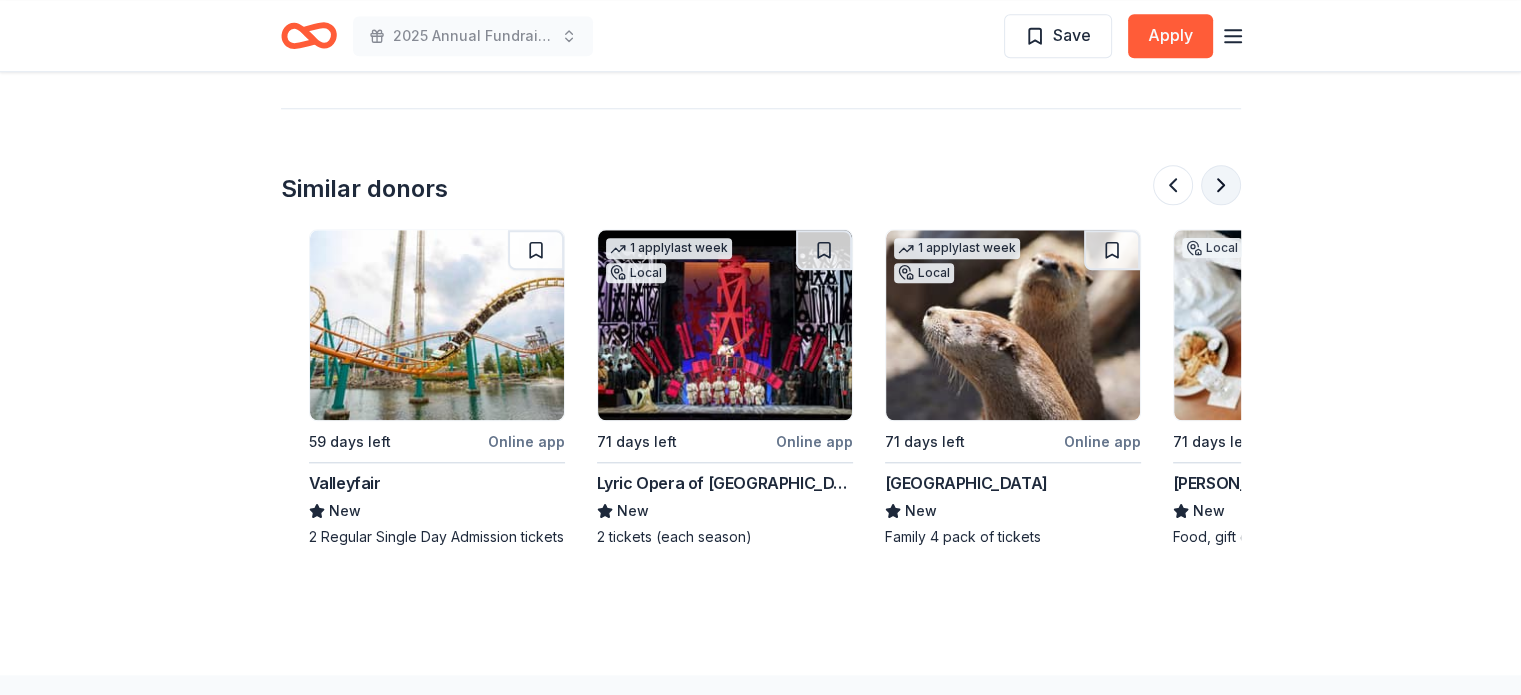 scroll, scrollTop: 0, scrollLeft: 1728, axis: horizontal 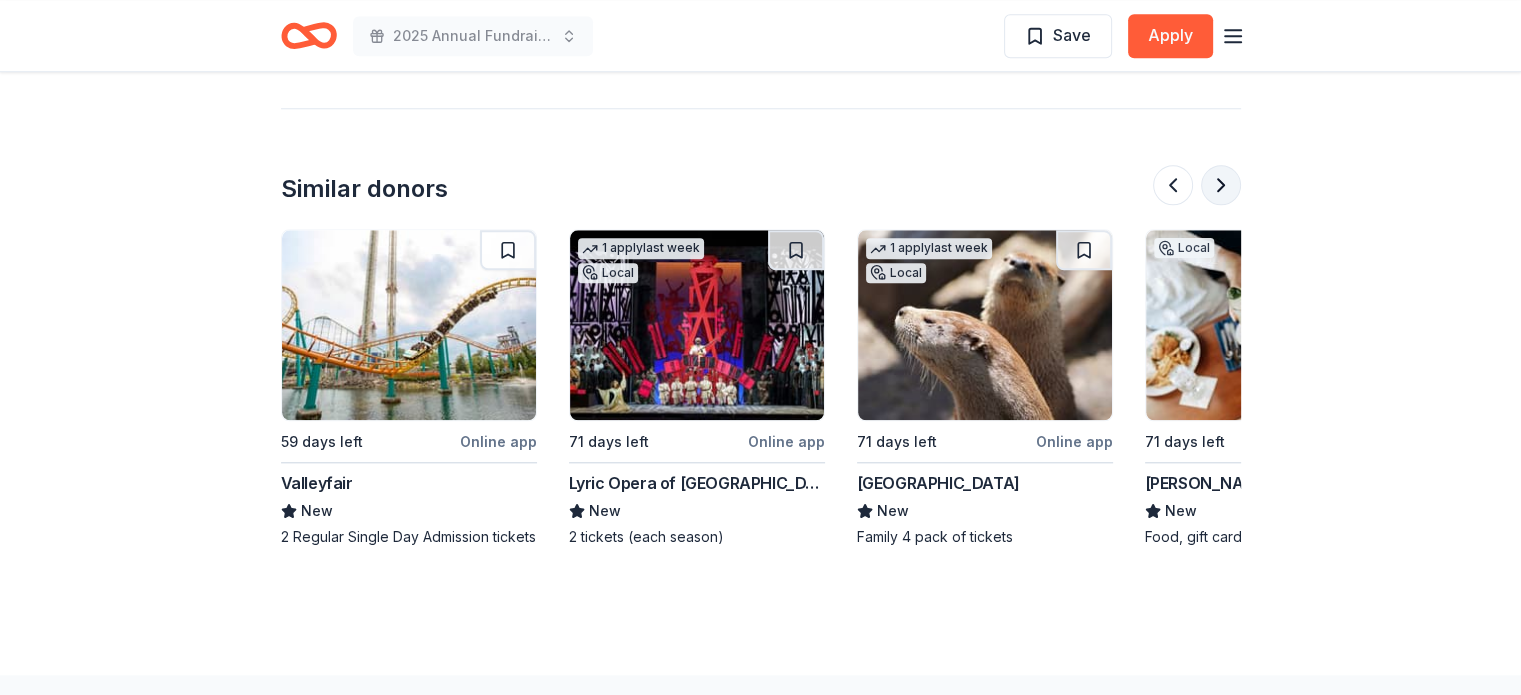 click at bounding box center [1221, 185] 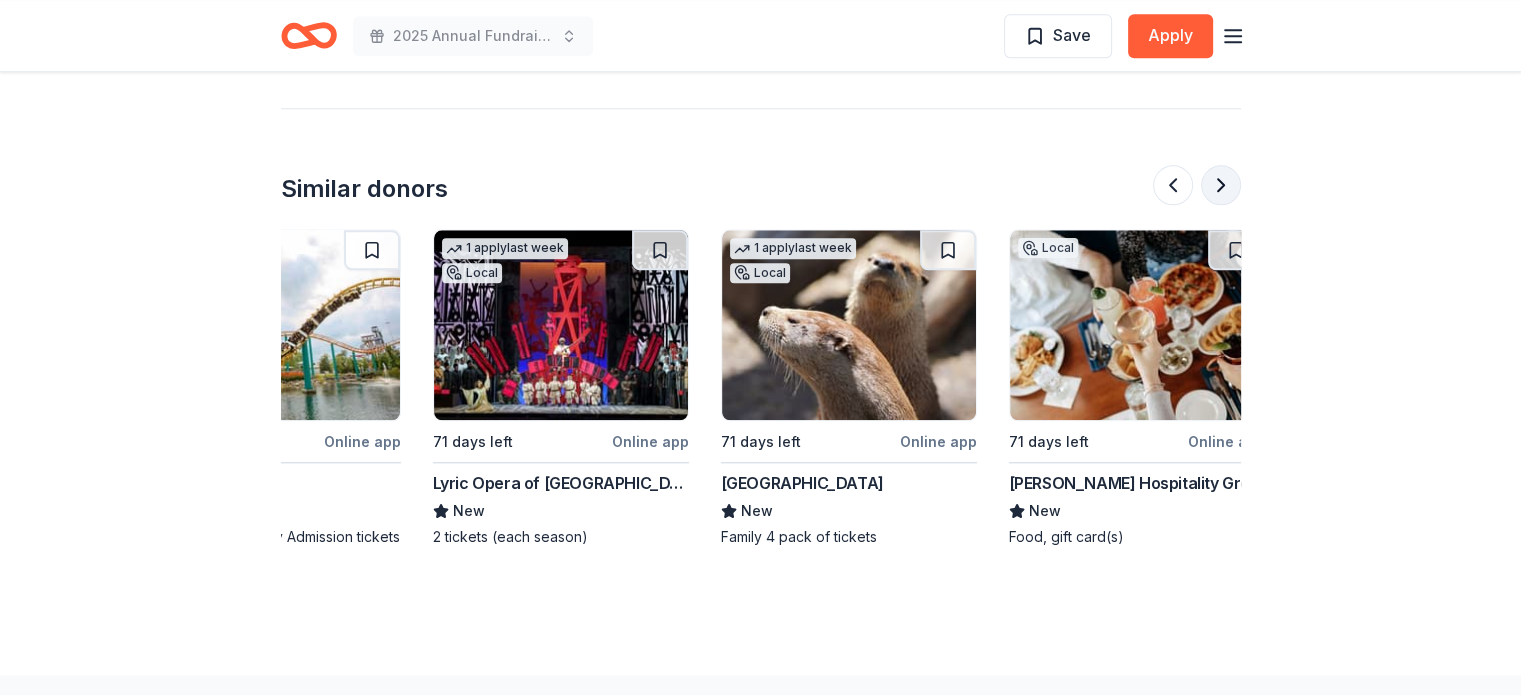 scroll, scrollTop: 0, scrollLeft: 1888, axis: horizontal 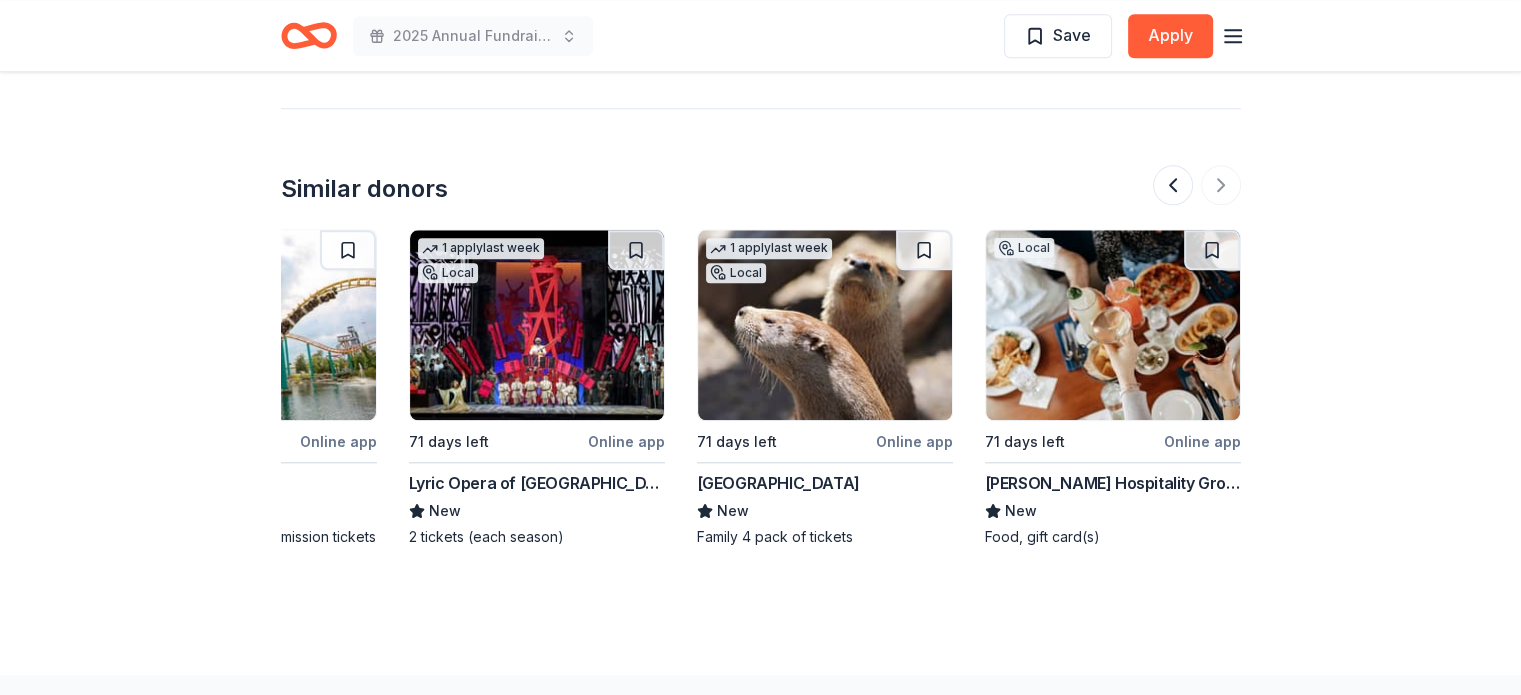 click on "Tinios Hospitality Group" at bounding box center [1113, 483] 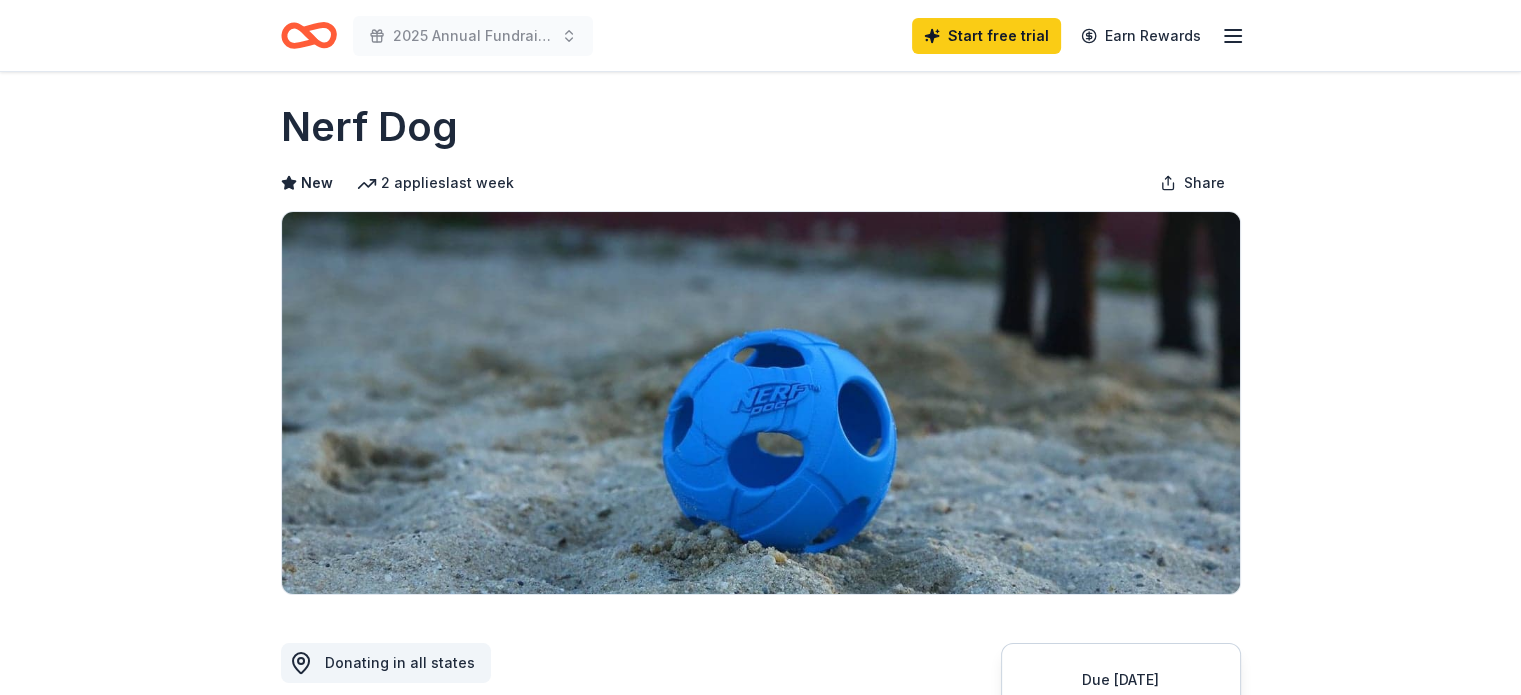 scroll, scrollTop: 0, scrollLeft: 0, axis: both 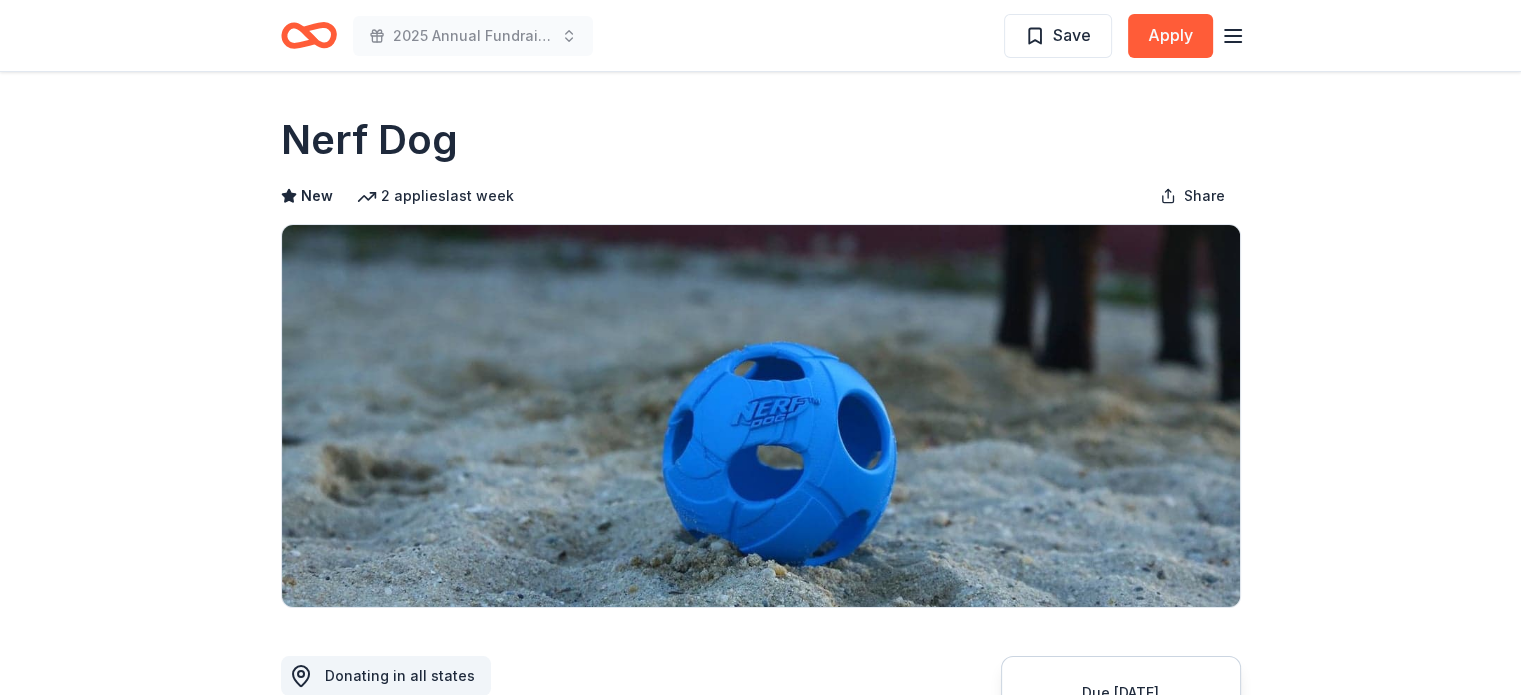 click 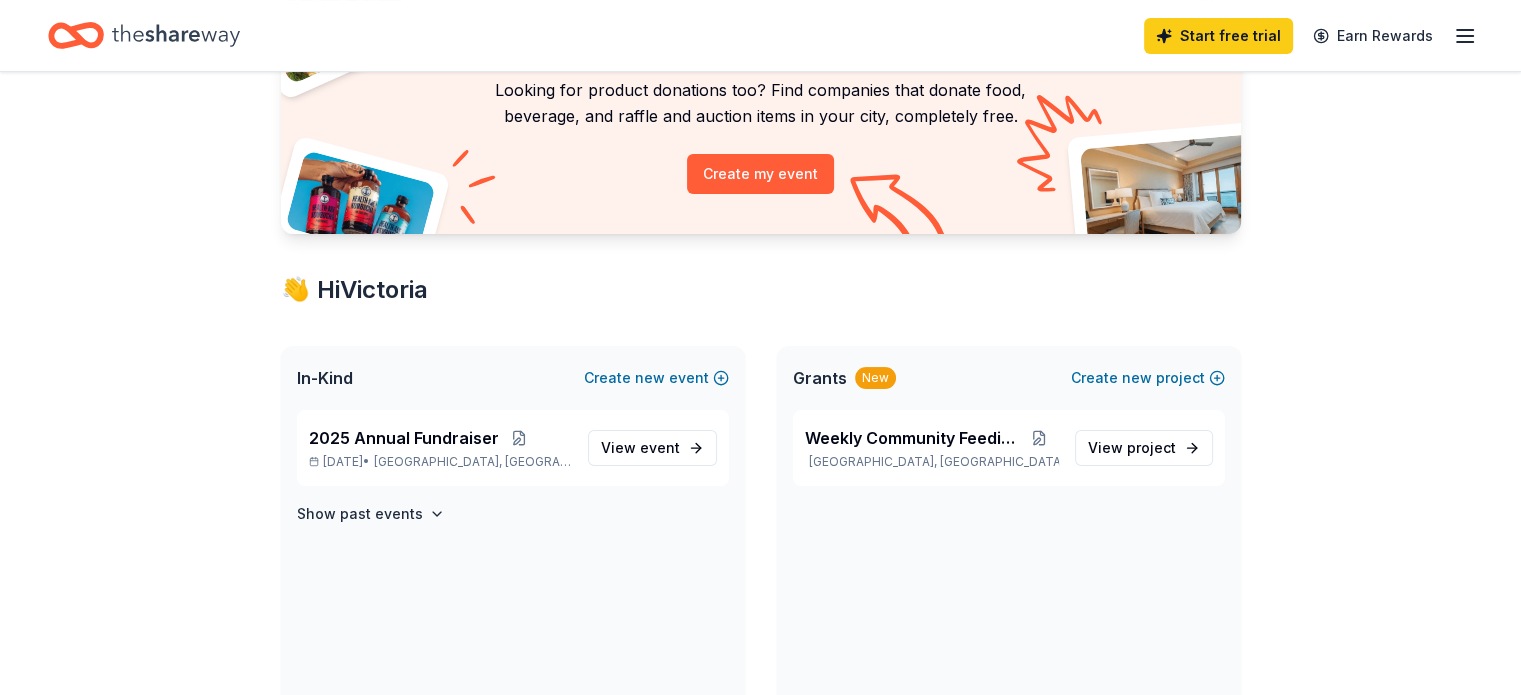 scroll, scrollTop: 280, scrollLeft: 0, axis: vertical 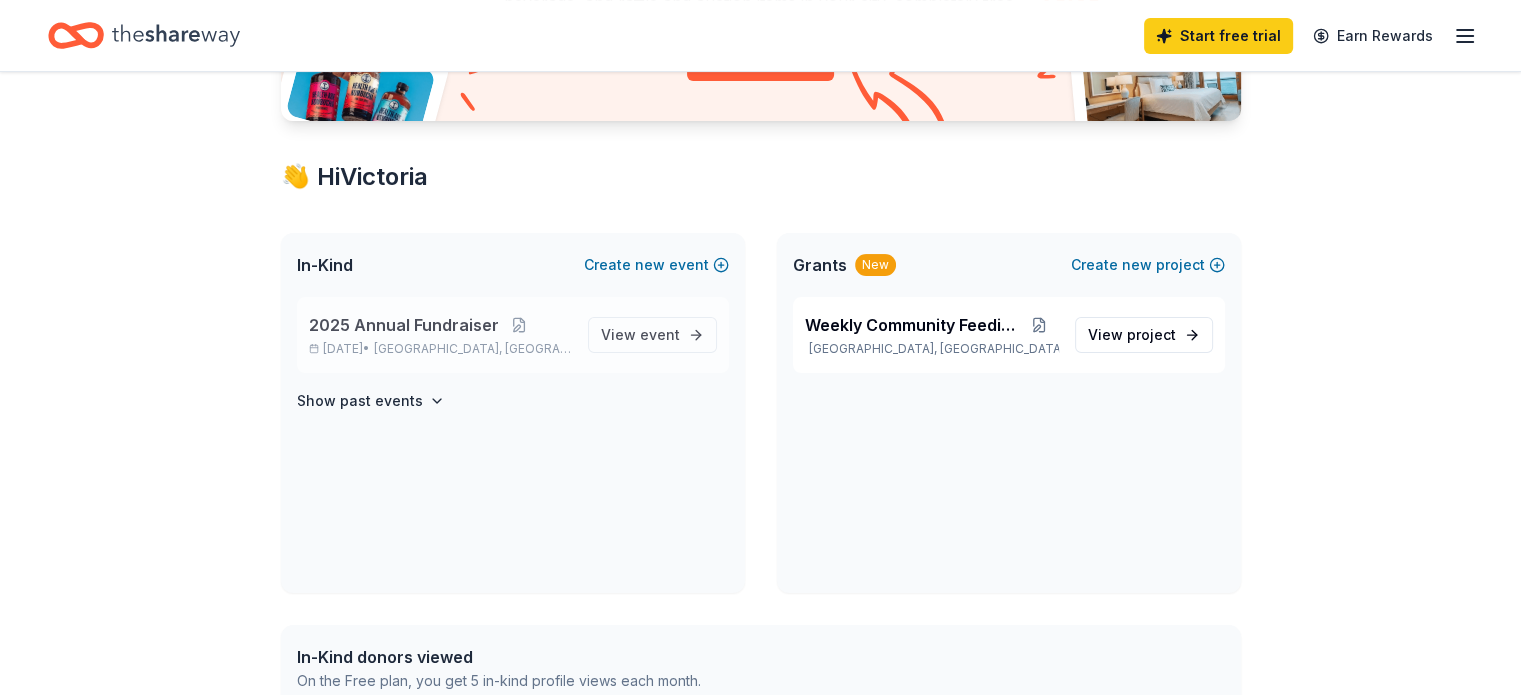 click on "2025 Annual Fundraiser" at bounding box center (404, 325) 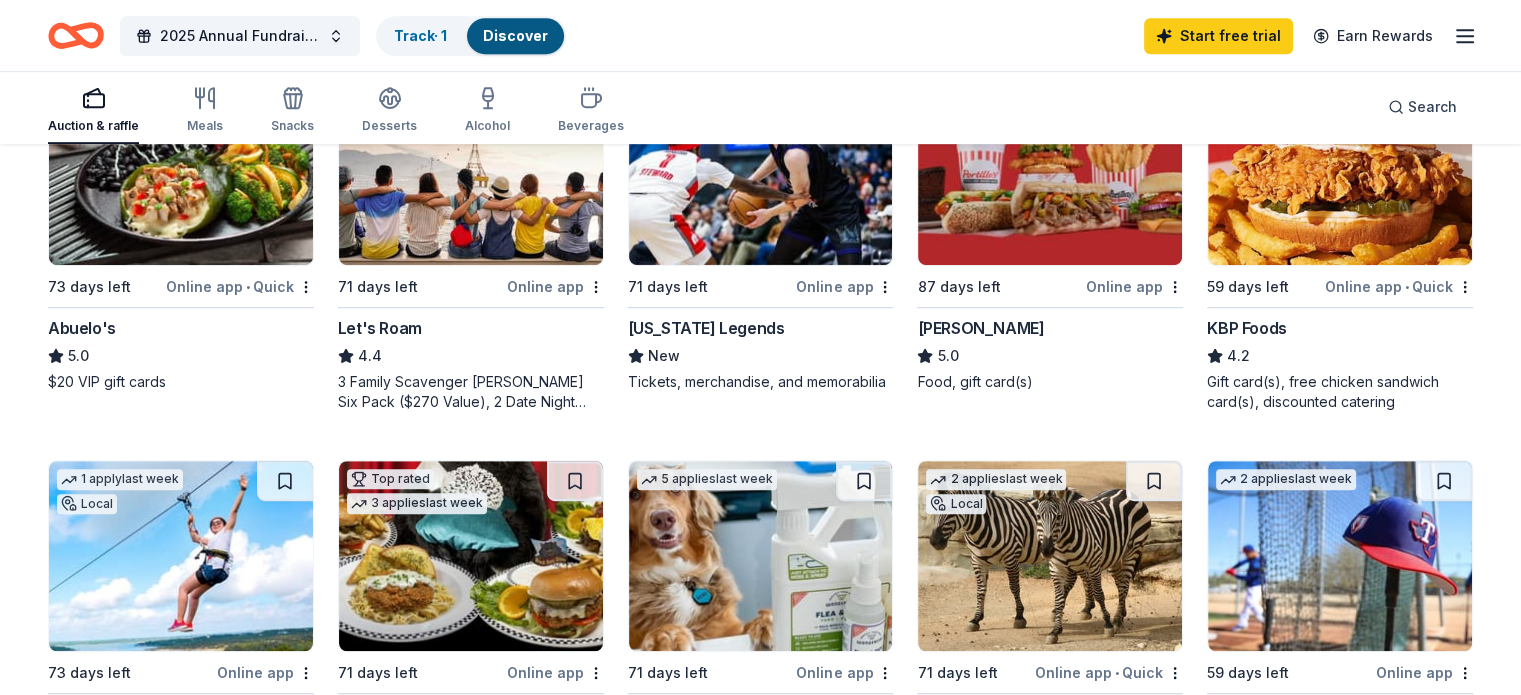 scroll, scrollTop: 1080, scrollLeft: 0, axis: vertical 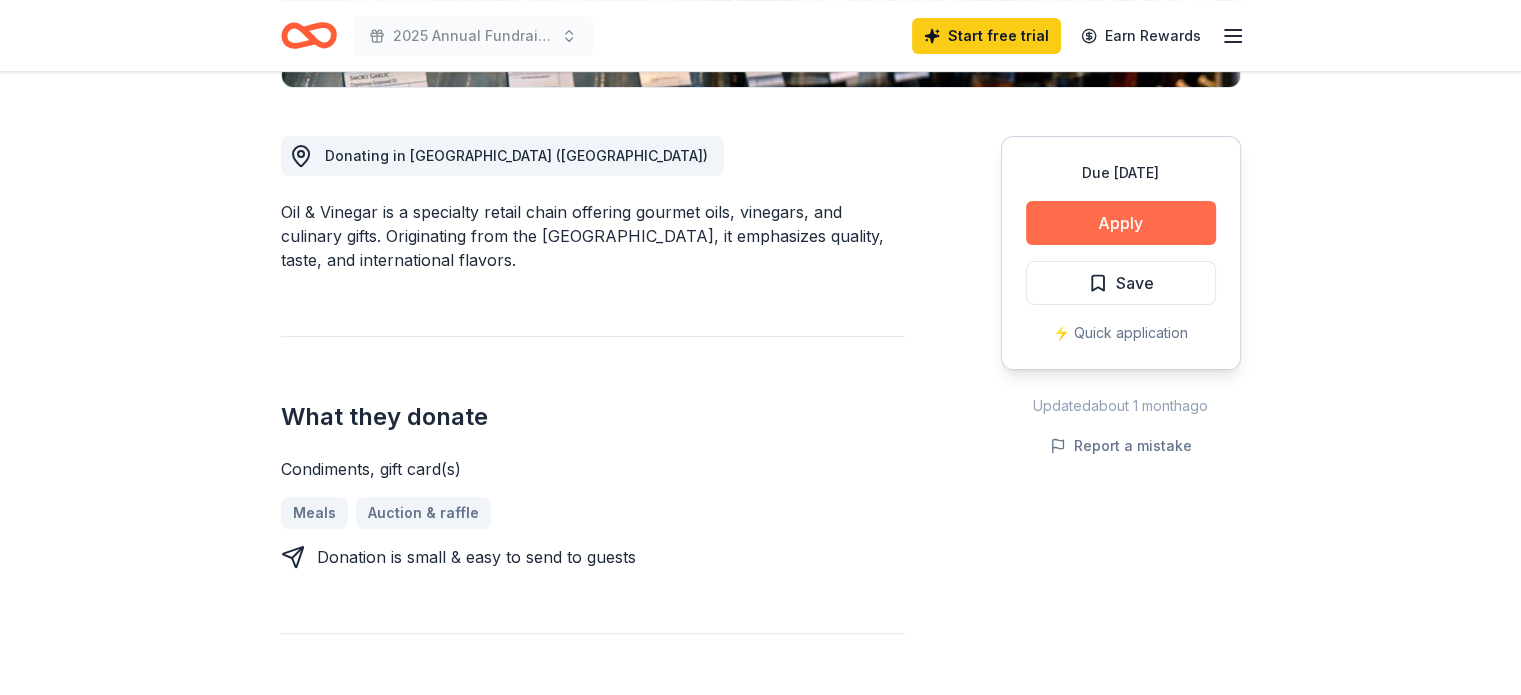 click on "Apply" at bounding box center [1121, 223] 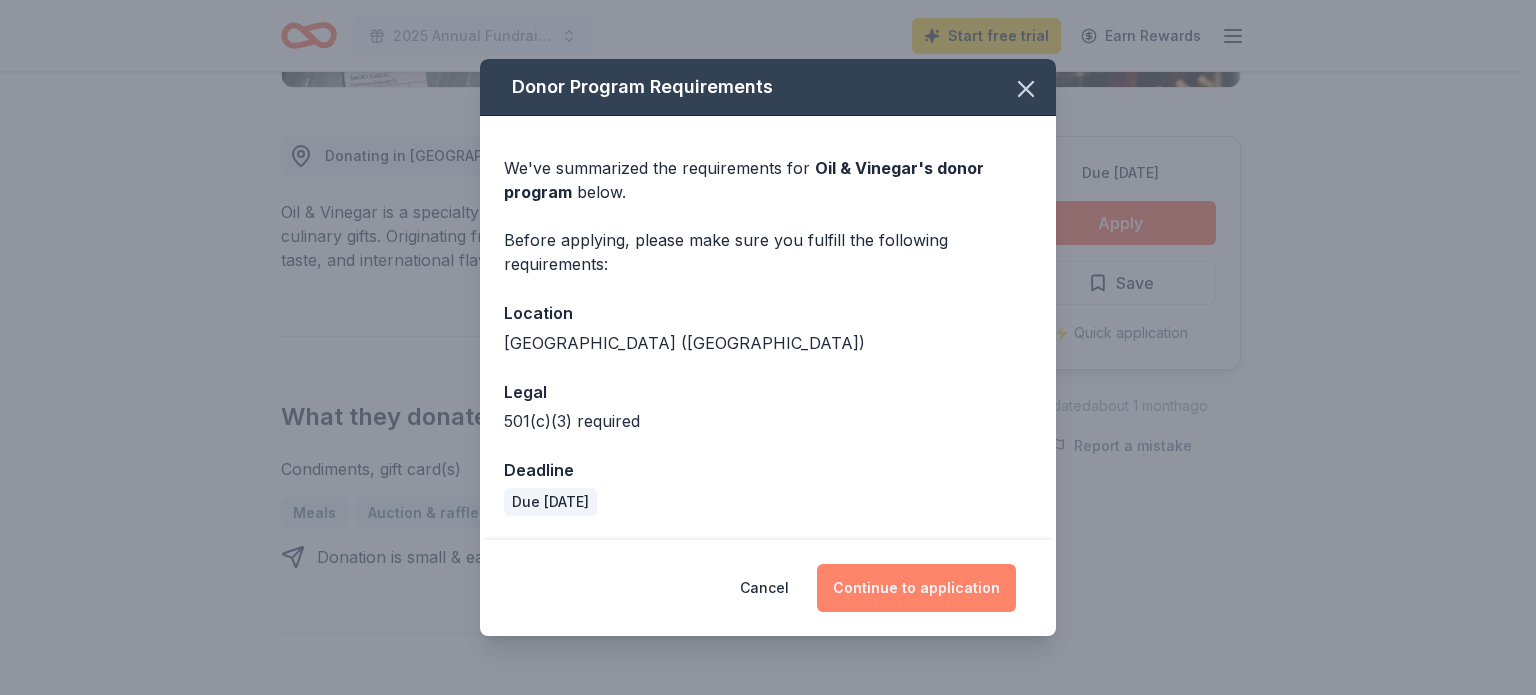 click on "Continue to application" at bounding box center [916, 588] 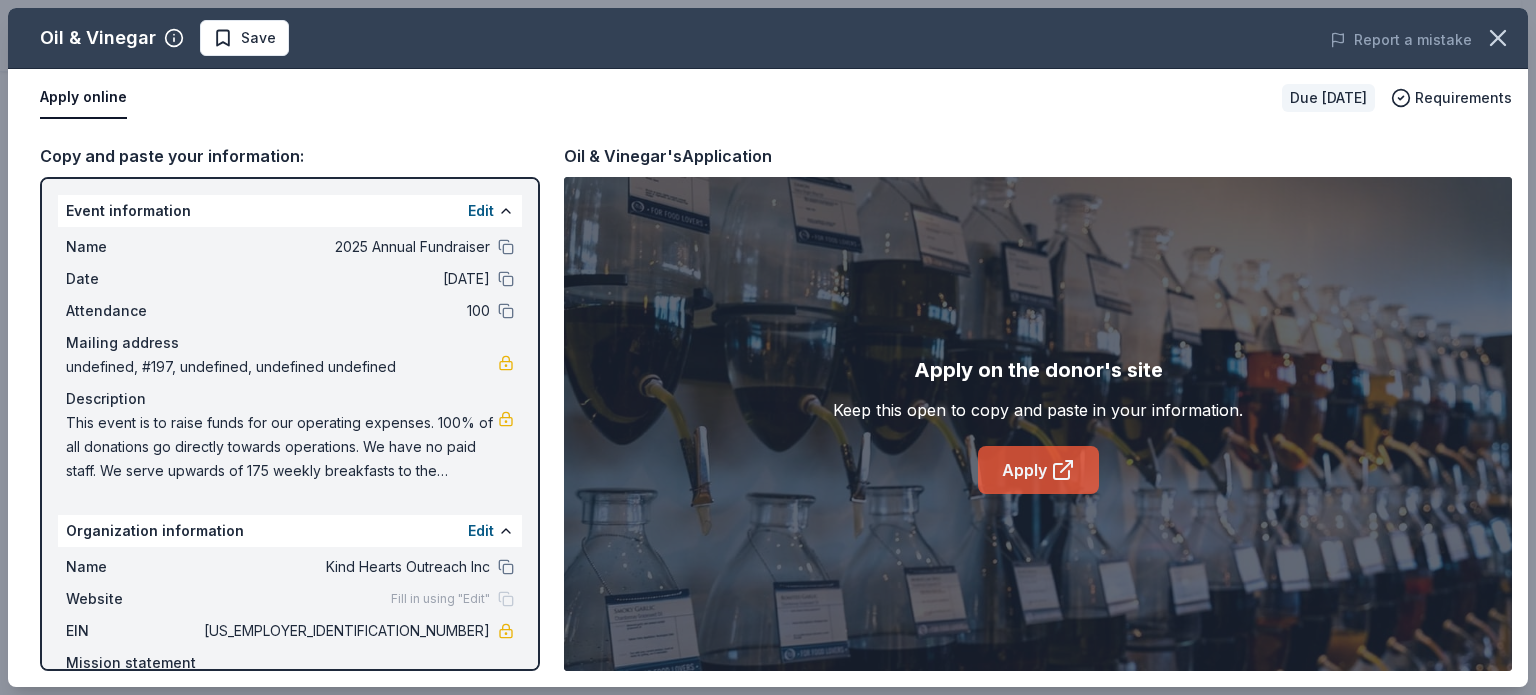click on "Apply" at bounding box center [1038, 470] 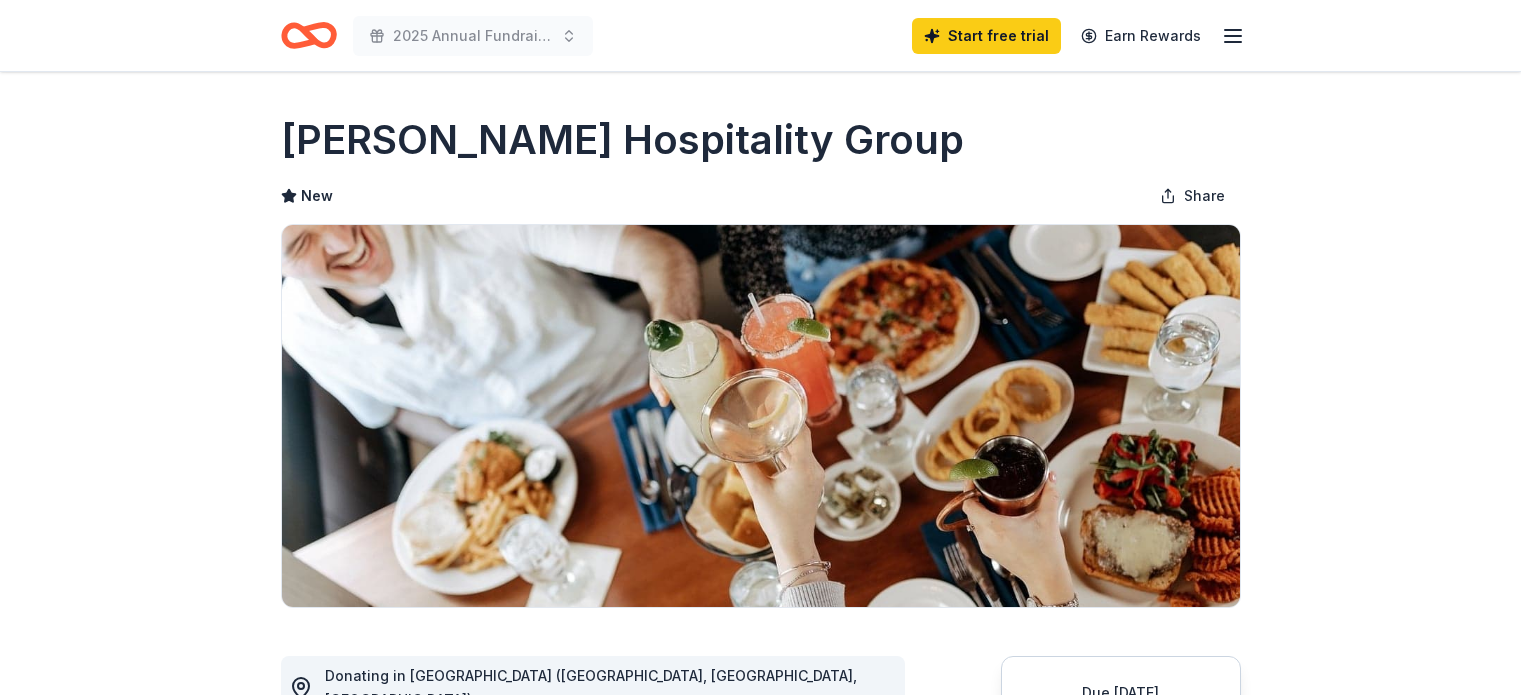scroll, scrollTop: 0, scrollLeft: 0, axis: both 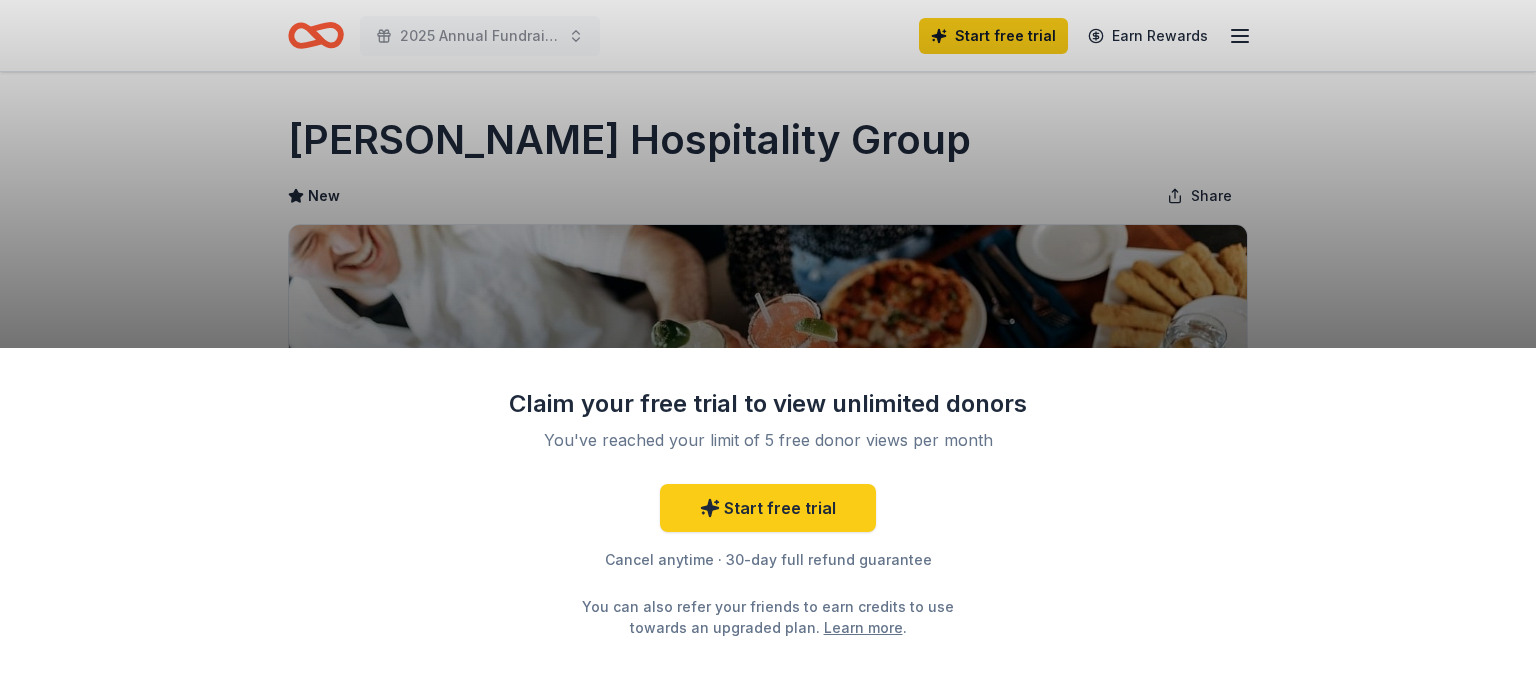 click on "Claim your free trial to view unlimited donors You've reached your limit of 5 free donor views per month Start free  trial Cancel anytime · 30-day full refund guarantee You can also refer your friends to earn credits to use towards an upgraded plan.   Learn more ." at bounding box center (768, 347) 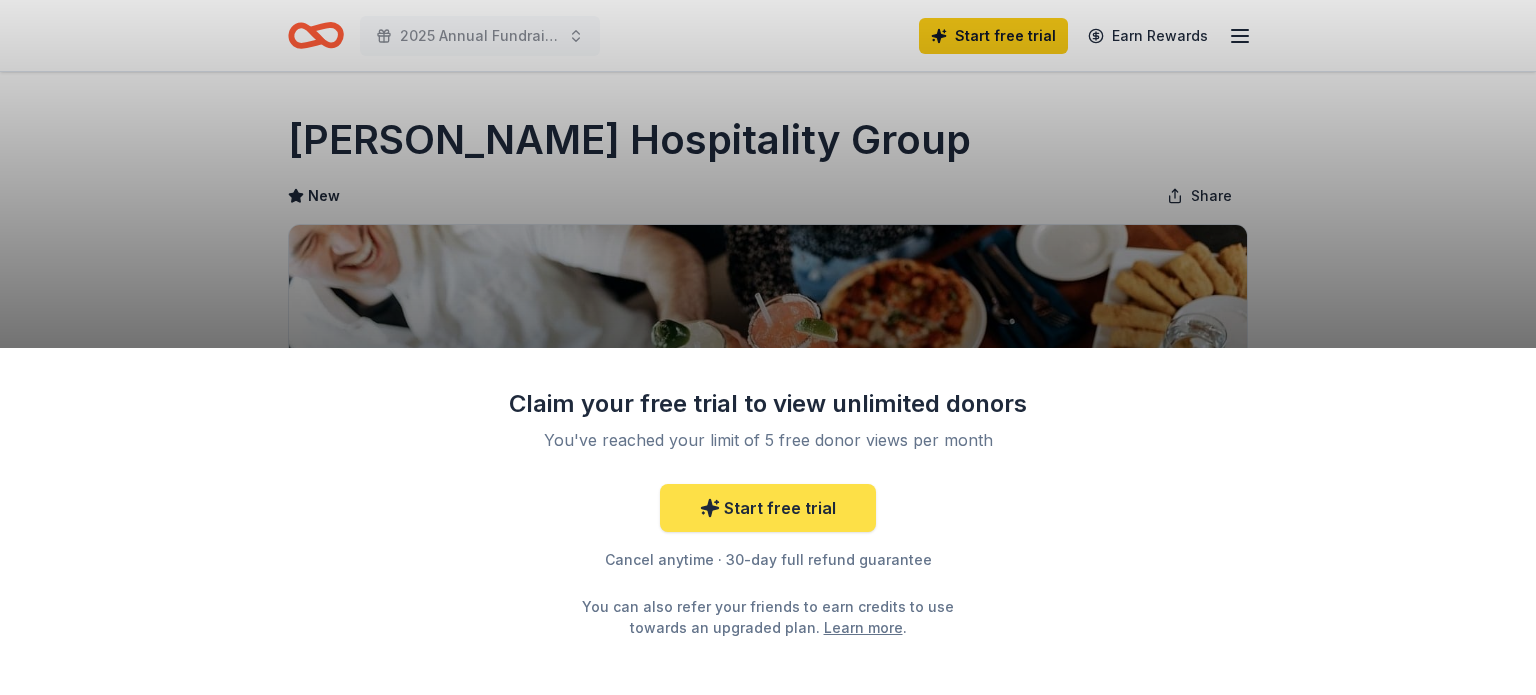 click on "Start free  trial" at bounding box center (768, 508) 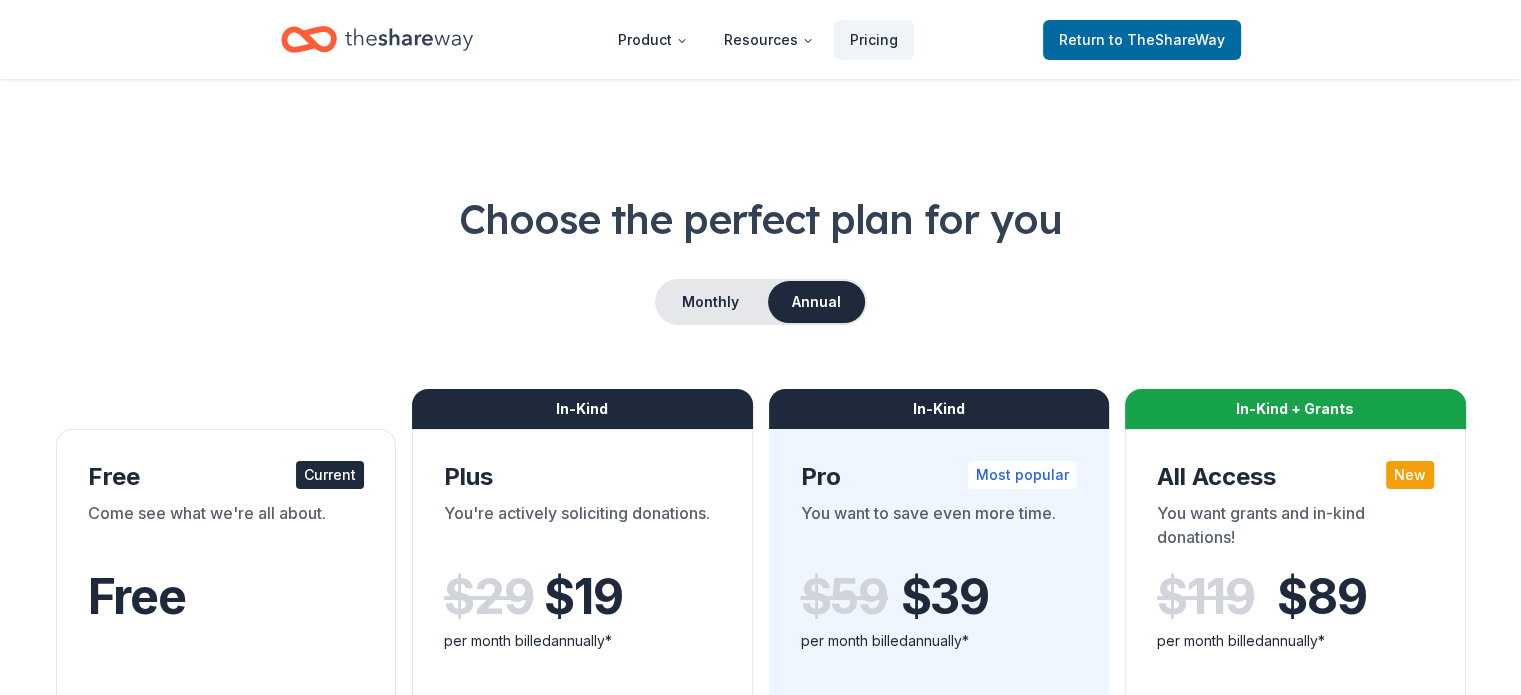 click on "Choose the perfect plan for you Monthly Annual Free Current Come see what we're all about. Free 5 profile views / month Limited directory search 2 new donors / week (in-kind only) Track Reminder emails Up-to-date data In-Kind Plus You're actively soliciting donations. $ 29 $ 19 per month billed  annually* Everything in Free, and: Unlimited  in-kind profile views Full in-kind directory search 10 new in-kind donors / week Filter by new donors Sort donors in Track Limited copy & paste shortcuts * Saving $120 per year Try for free In-Kind Pro Most popular You want to save even more time. $ 59 $ 39 per month billed  annually* Everything in Plus, and: Approval & donation value insights Sort donors by approval rate Sort donors by donation value Sort donors by due date Export donors Unlimited  copy & paste shortcuts * Saving $240 per year Try for free In-Kind + Grants All Access New You want grants and in-kind donations! $ 119 $ 89 per month billed  annually* Everything in Pro, and: Unlimited  grant profile views" at bounding box center [760, 720] 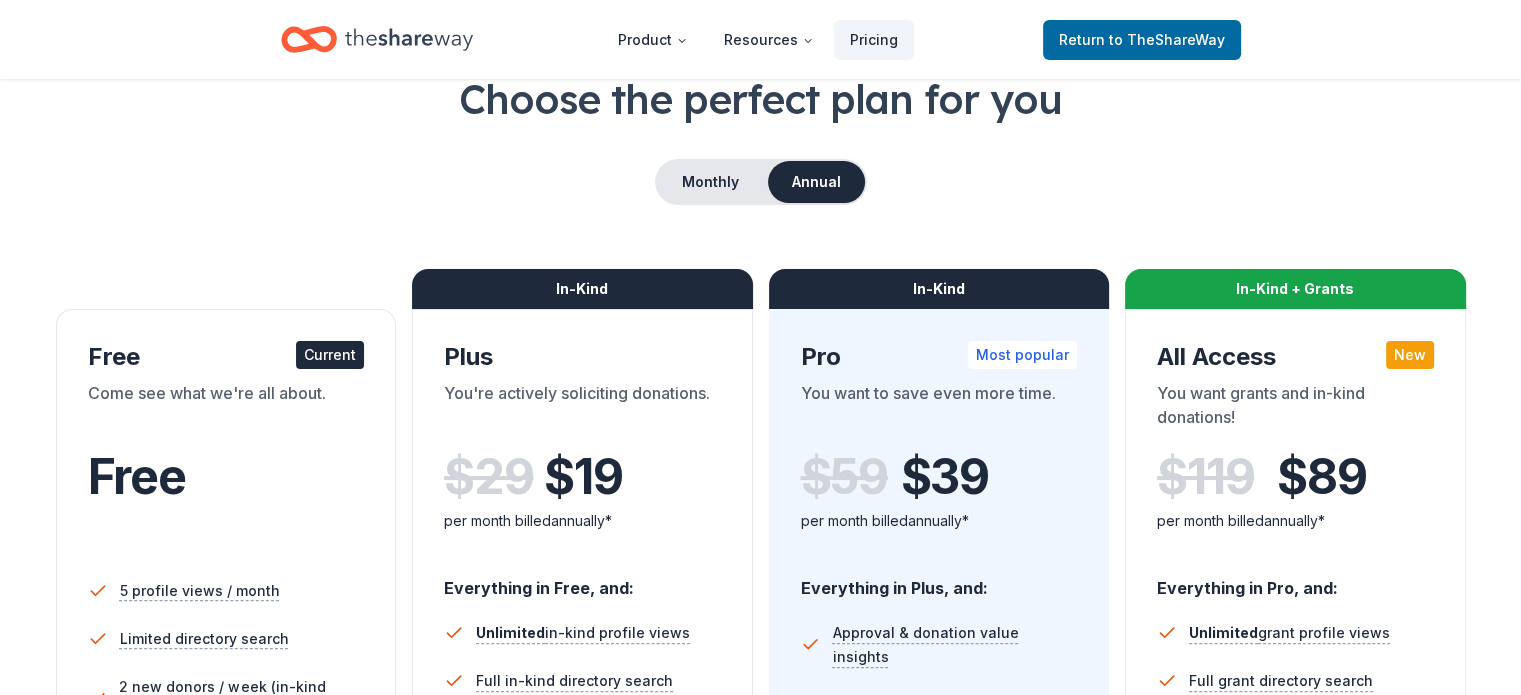 scroll, scrollTop: 160, scrollLeft: 0, axis: vertical 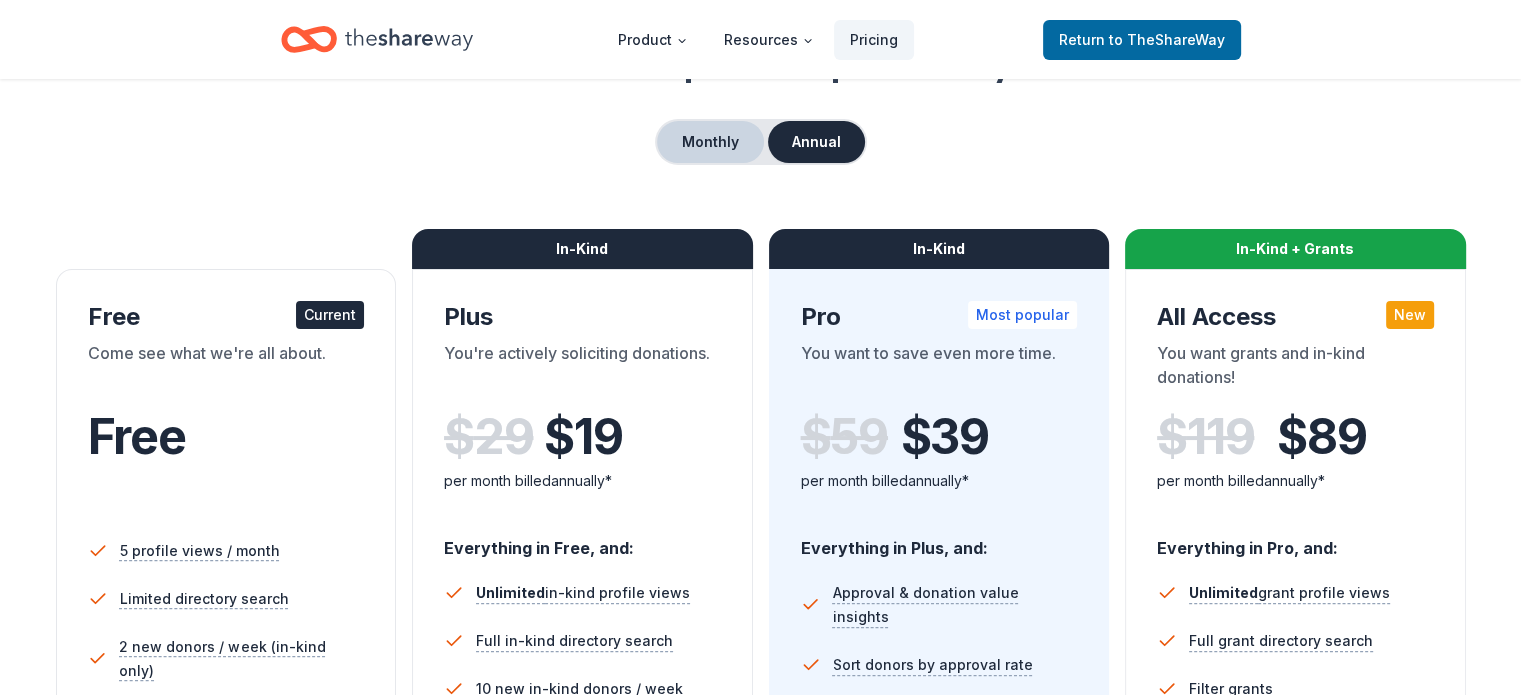click on "Monthly" at bounding box center (710, 142) 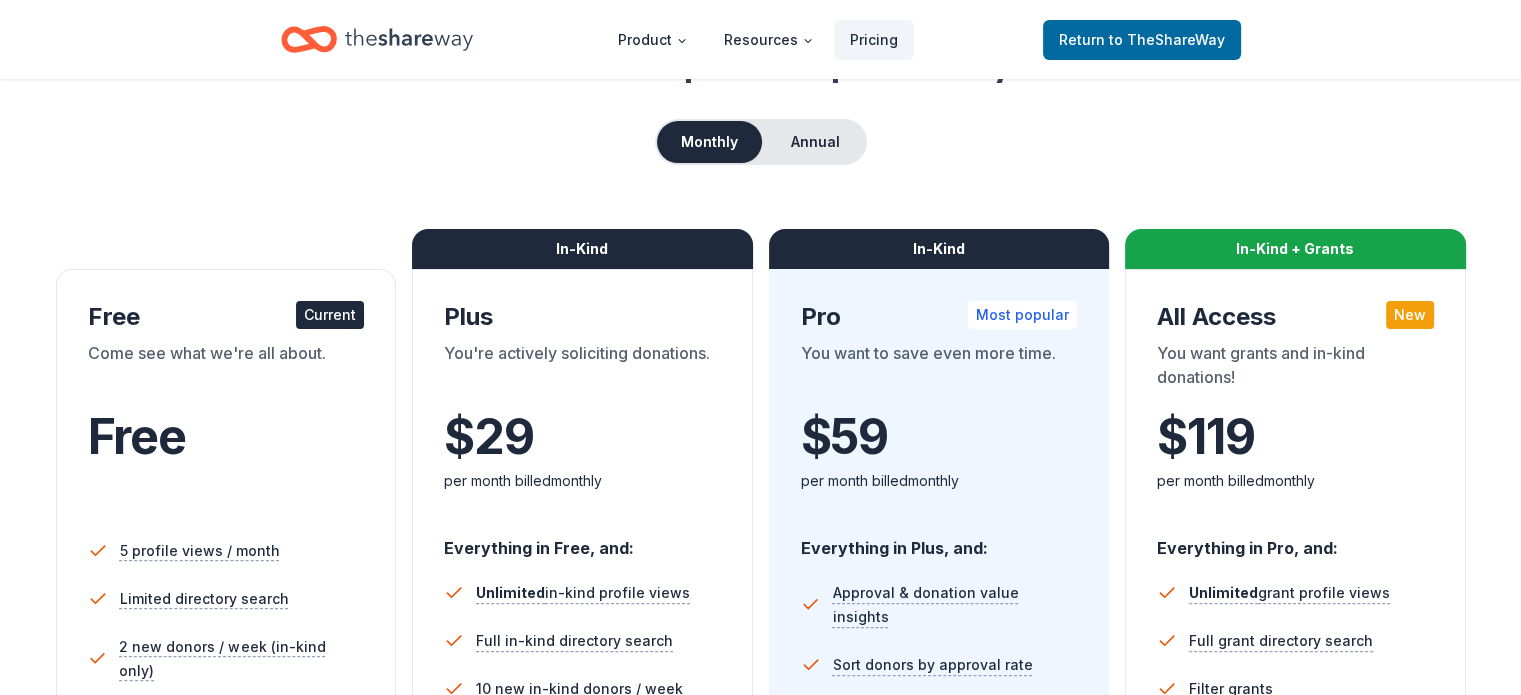 click on "Choose the perfect plan for you Monthly Annual Free Current Come see what we're all about. Free 5 profile views / month Limited directory search 2 new donors / week (in-kind only) Track Reminder emails Up-to-date data In-Kind Plus You're actively soliciting donations. $ 29 $ per month billed  monthly Everything in Free, and: Unlimited  in-kind profile views Full in-kind directory search 10 new in-kind donors / week Filter by new donors Sort donors in Track Limited copy & paste shortcuts Try for free In-Kind Pro Most popular You want to save even more time. $ 59 $ per month billed  monthly Everything in Plus, and: Approval & donation value insights Sort donors by approval rate Sort donors by donation value Sort donors by due date Export donors Unlimited  copy & paste shortcuts Try for free In-Kind + Grants All Access New You want grants and in-kind donations! $ 119 $ per month billed  monthly Everything in Pro, and: Unlimited  grant profile views Full grant directory search Filter grants Sort saved grants" at bounding box center [760, 560] 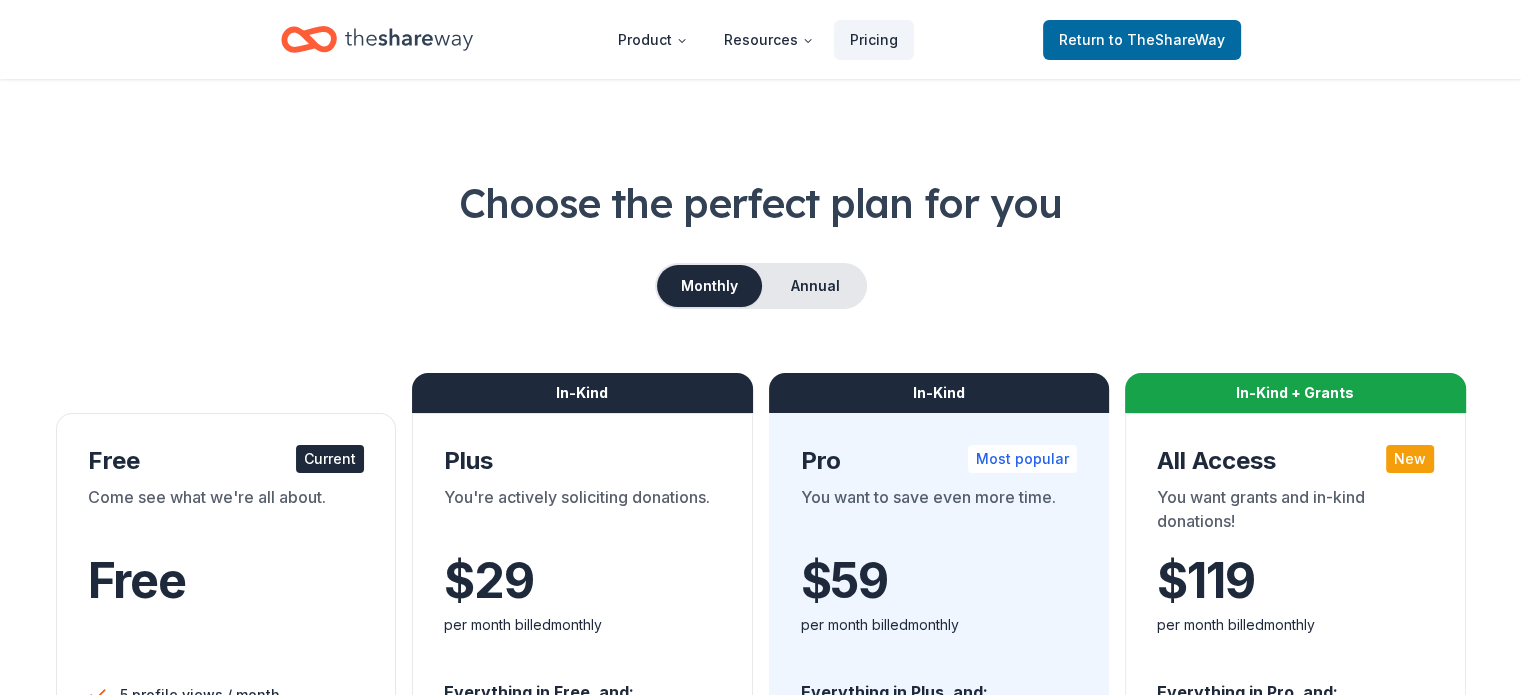 scroll, scrollTop: 0, scrollLeft: 0, axis: both 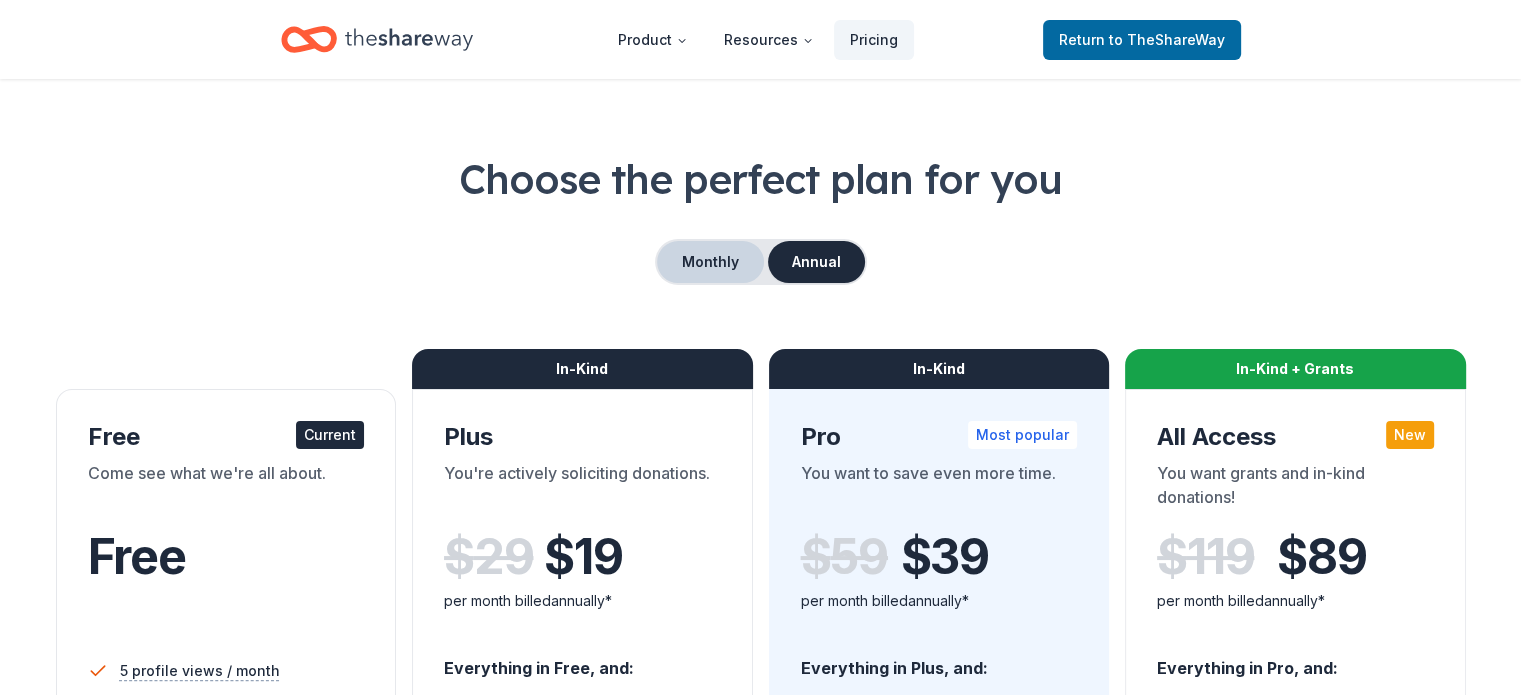 click on "Monthly" at bounding box center [710, 262] 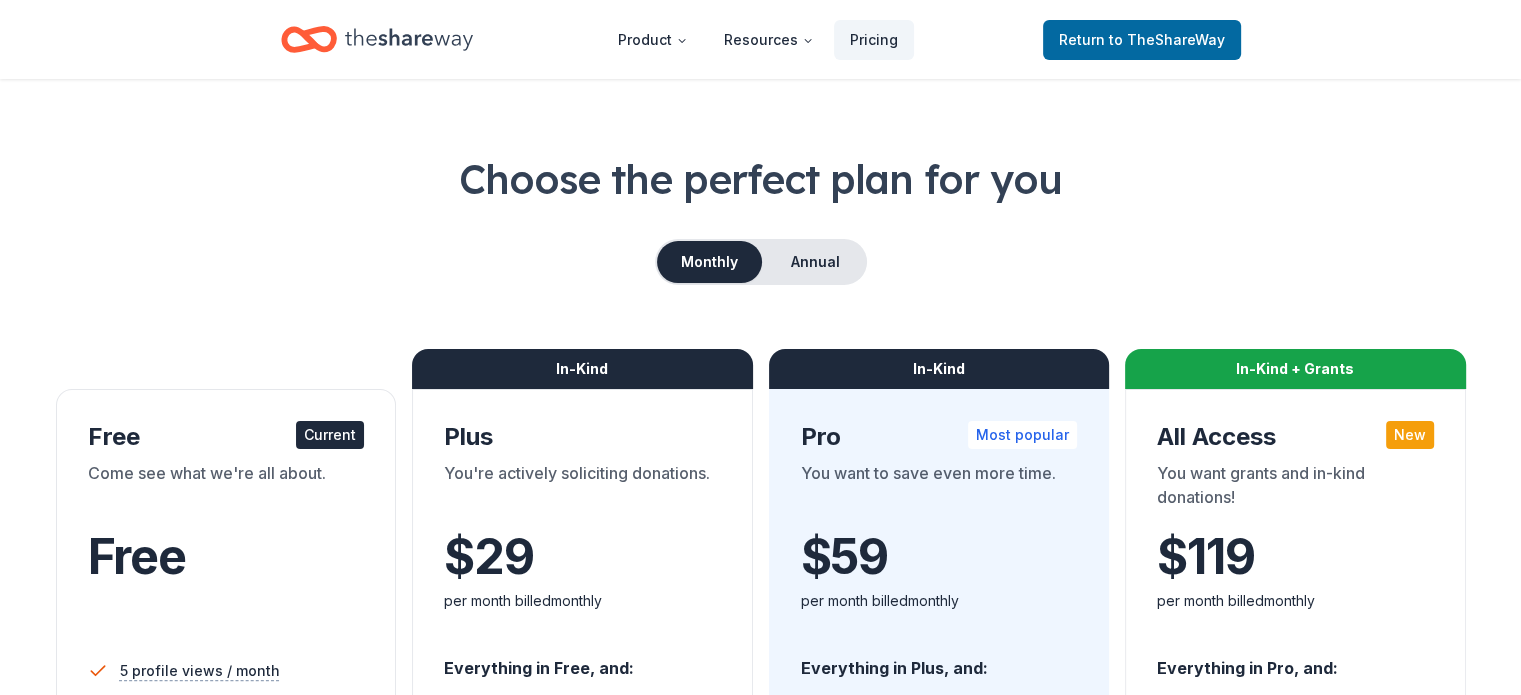click on "Monthly Annual" at bounding box center [760, 262] 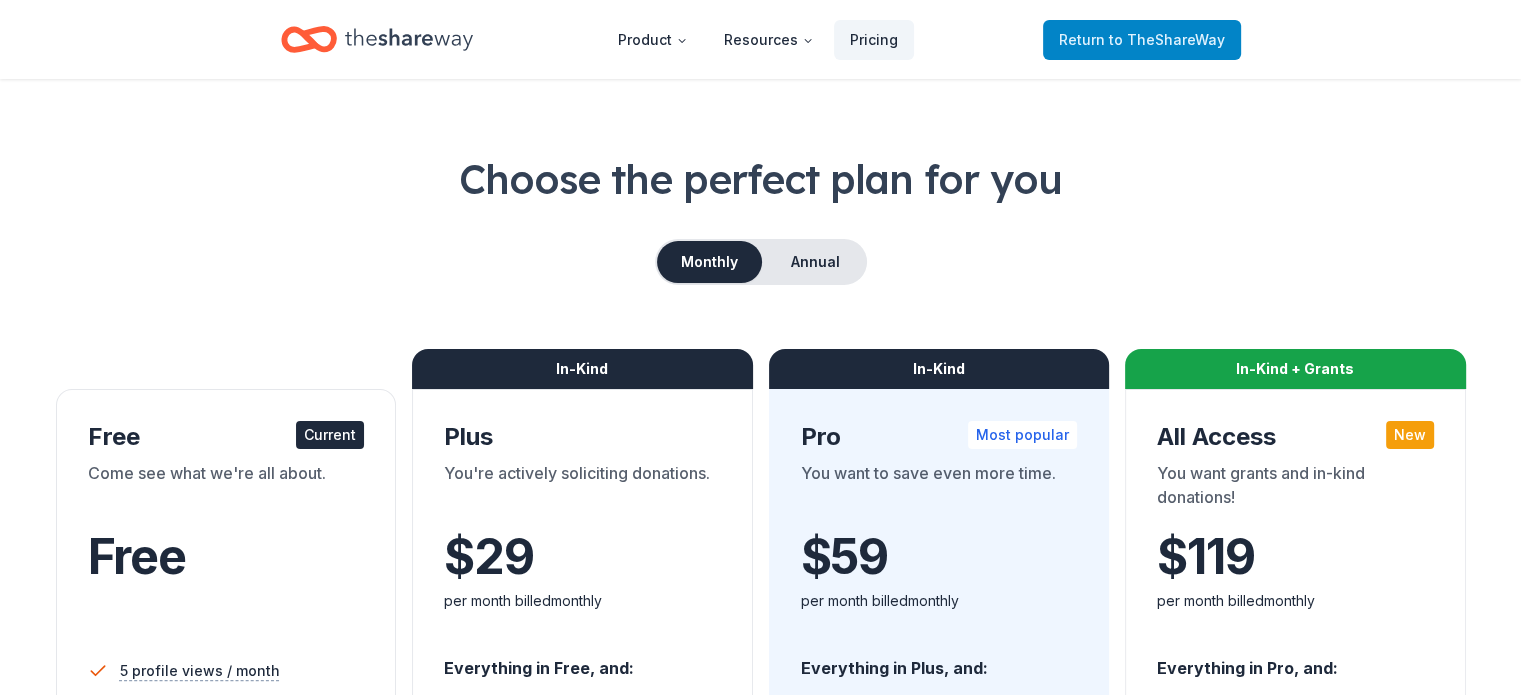 click on "to TheShareWay" at bounding box center (1167, 39) 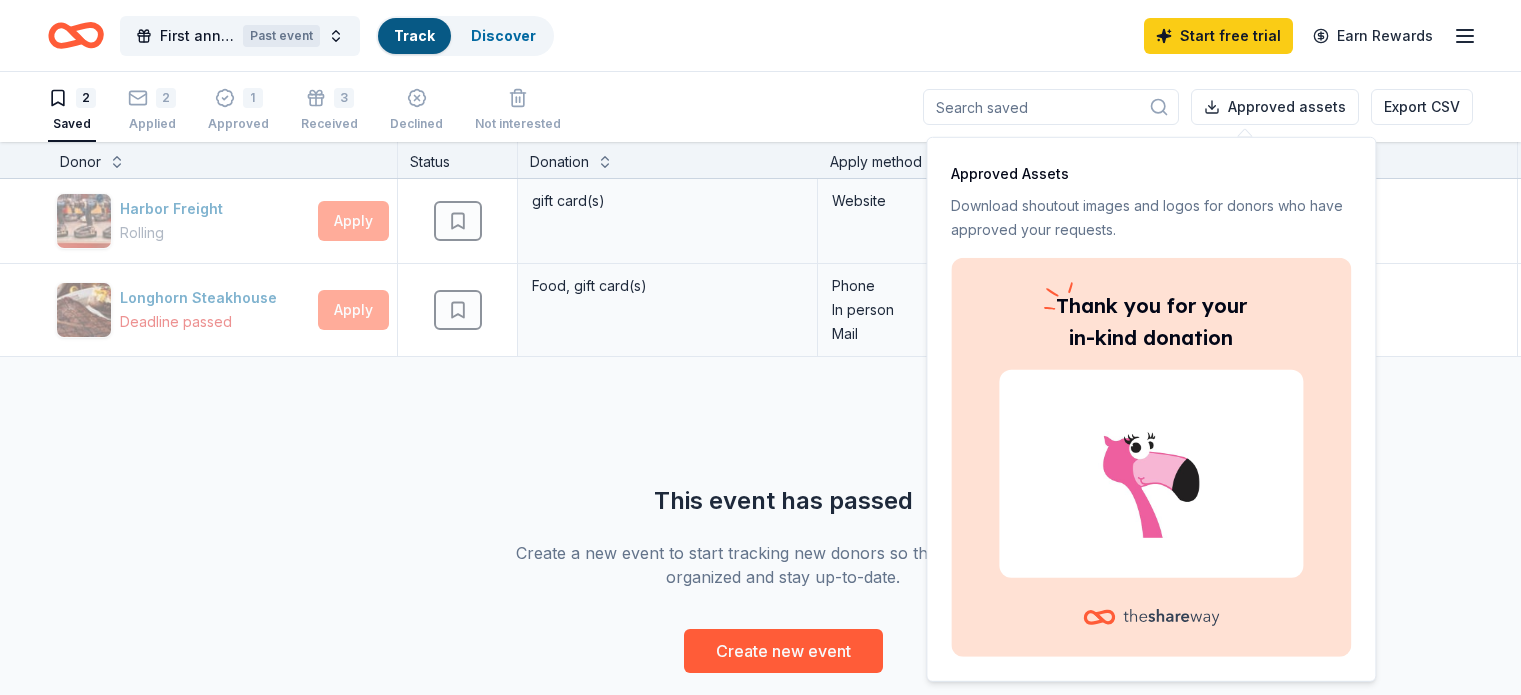 scroll, scrollTop: 0, scrollLeft: 0, axis: both 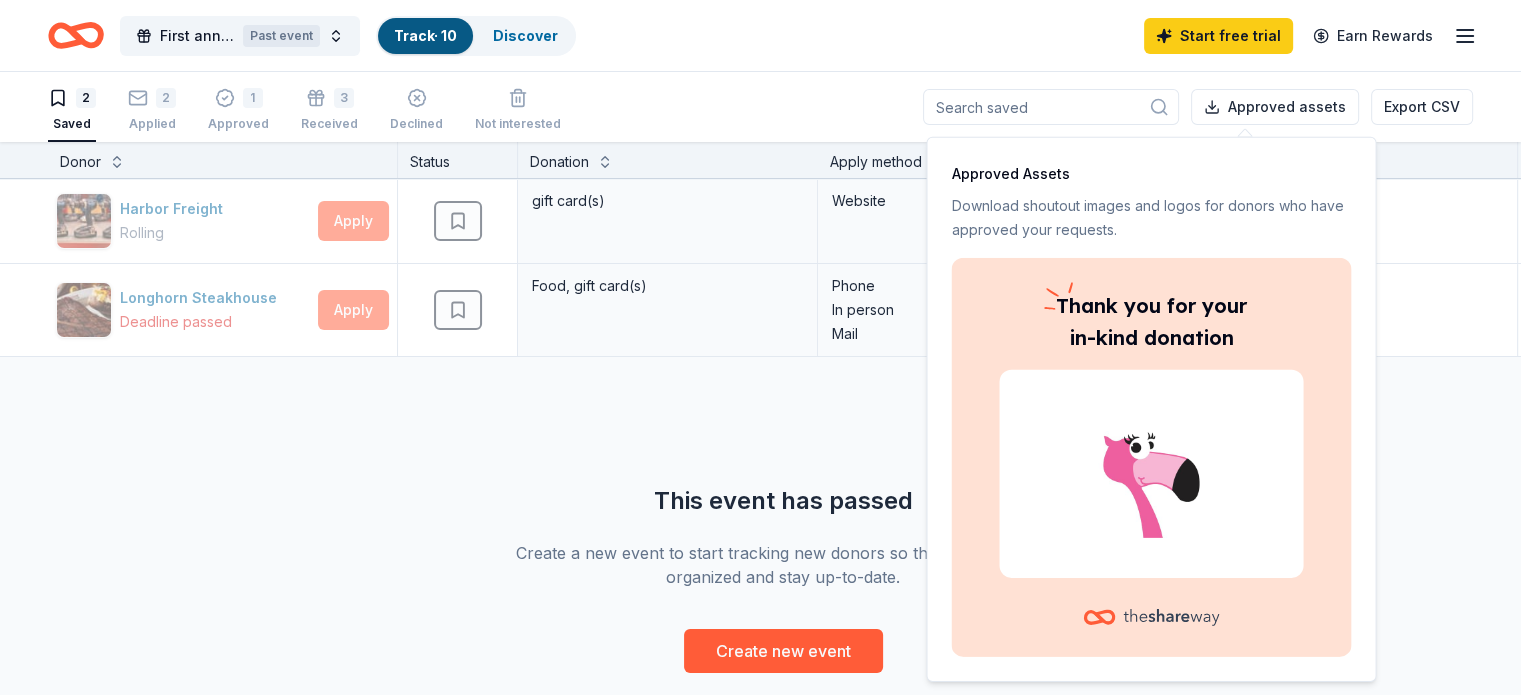 click on "2 Saved 2 Applied 1 Approved 3 Received Declined Not interested  Approved assets Export CSV" at bounding box center (760, 107) 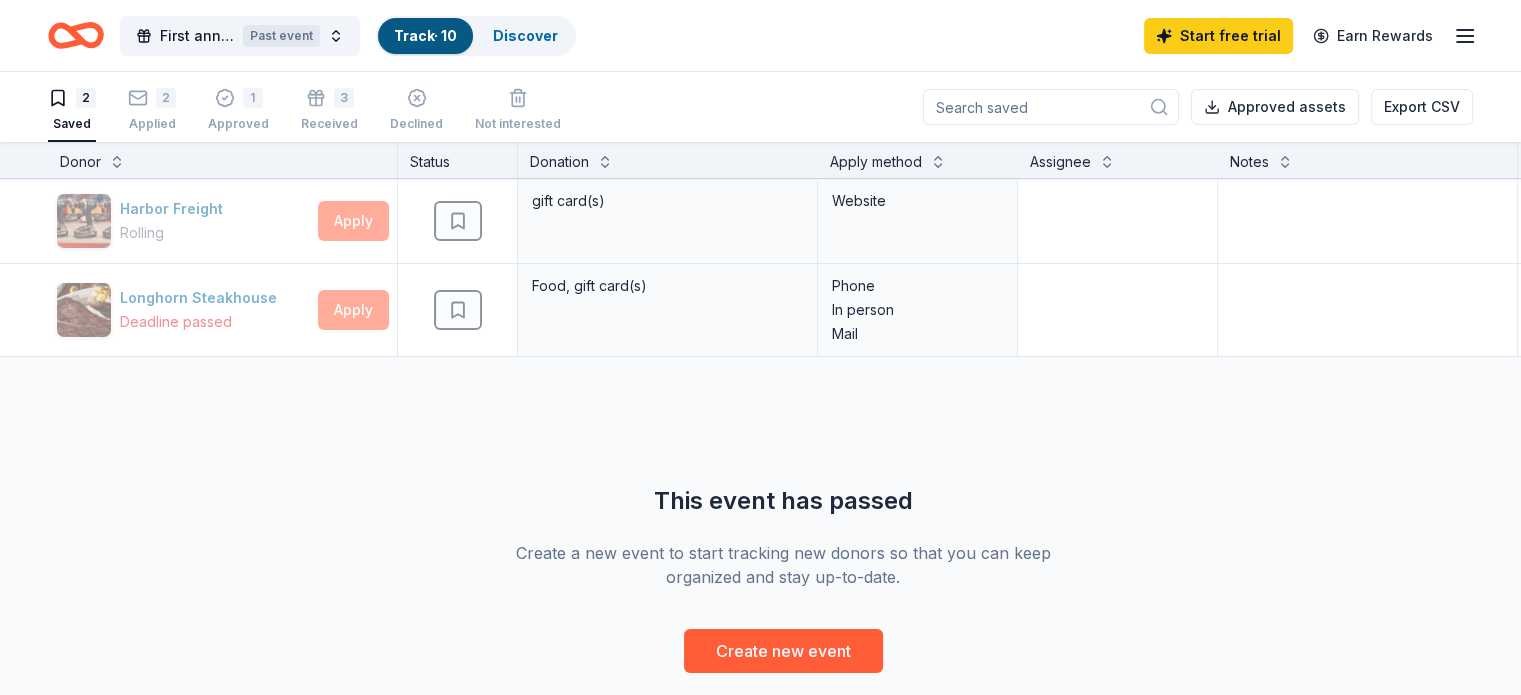 click 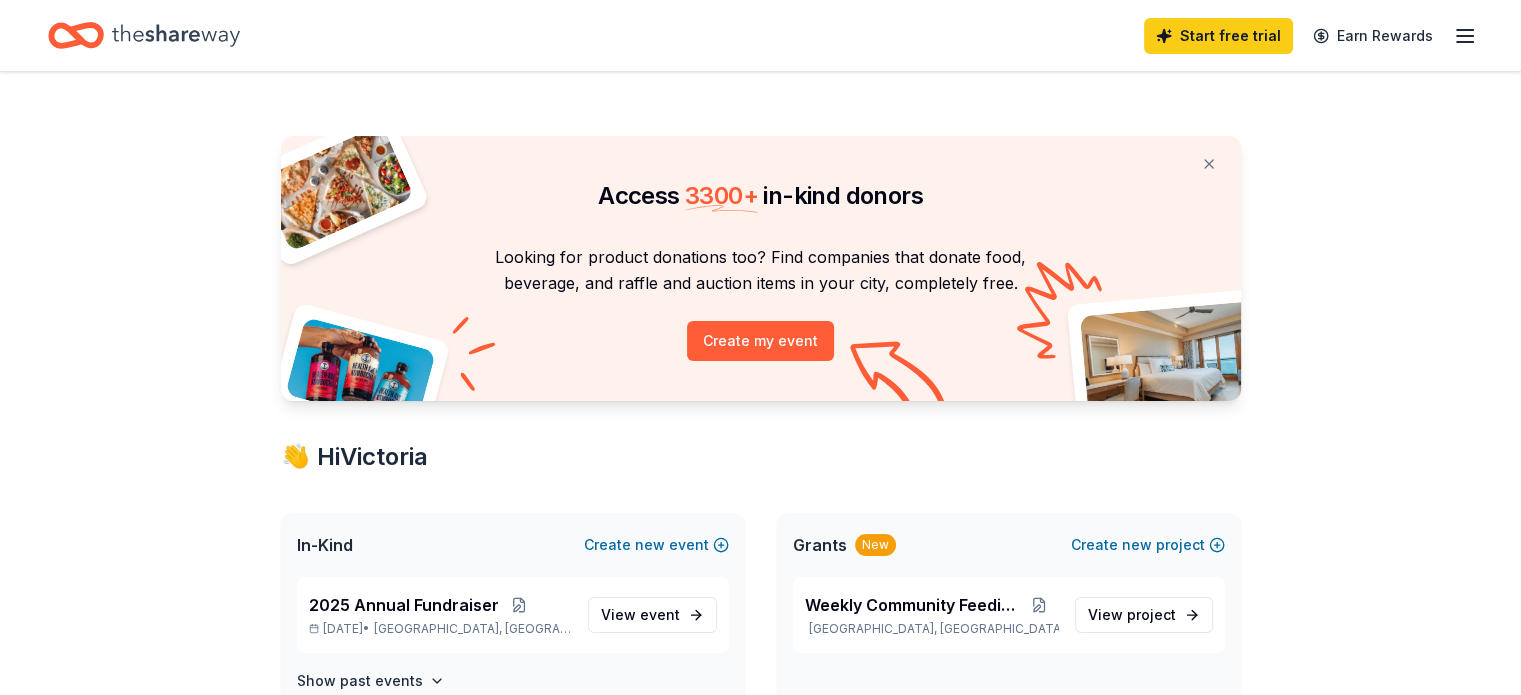 click on "Access   3300 +   in-kind donors Looking for product donations too? Find companies that donate food, beverage, and raffle and auction items in your city, completely free. Create my event 👋 Hi  Victoria In-Kind Create  new  event   2025 Annual Fundraiser [DATE]  •  [GEOGRAPHIC_DATA], [GEOGRAPHIC_DATA] View   event   Show past events Grants New Create  new  project   Weekly Community Feeding [GEOGRAPHIC_DATA], [GEOGRAPHIC_DATA] View   project   In-Kind donors viewed You've reached your 5 in-kind profile view limit for this month. Upgrade Oil & Vinegar New condiments, gift card(s) Tustin Ranch Golf New ticket(s) Nerf Dog New Nerf Dog gift basket(s) Omaha Steaks  5.0 Monetary sponsorship or in-kind donation (gift cards, foods) [PERSON_NAME]'s Restaurant Group New Gift certificate(s) Grants viewed On the Free plan, you get 5 grant profile views each month. You have not yet viewed any  grant  profiles this month." at bounding box center [760, 906] 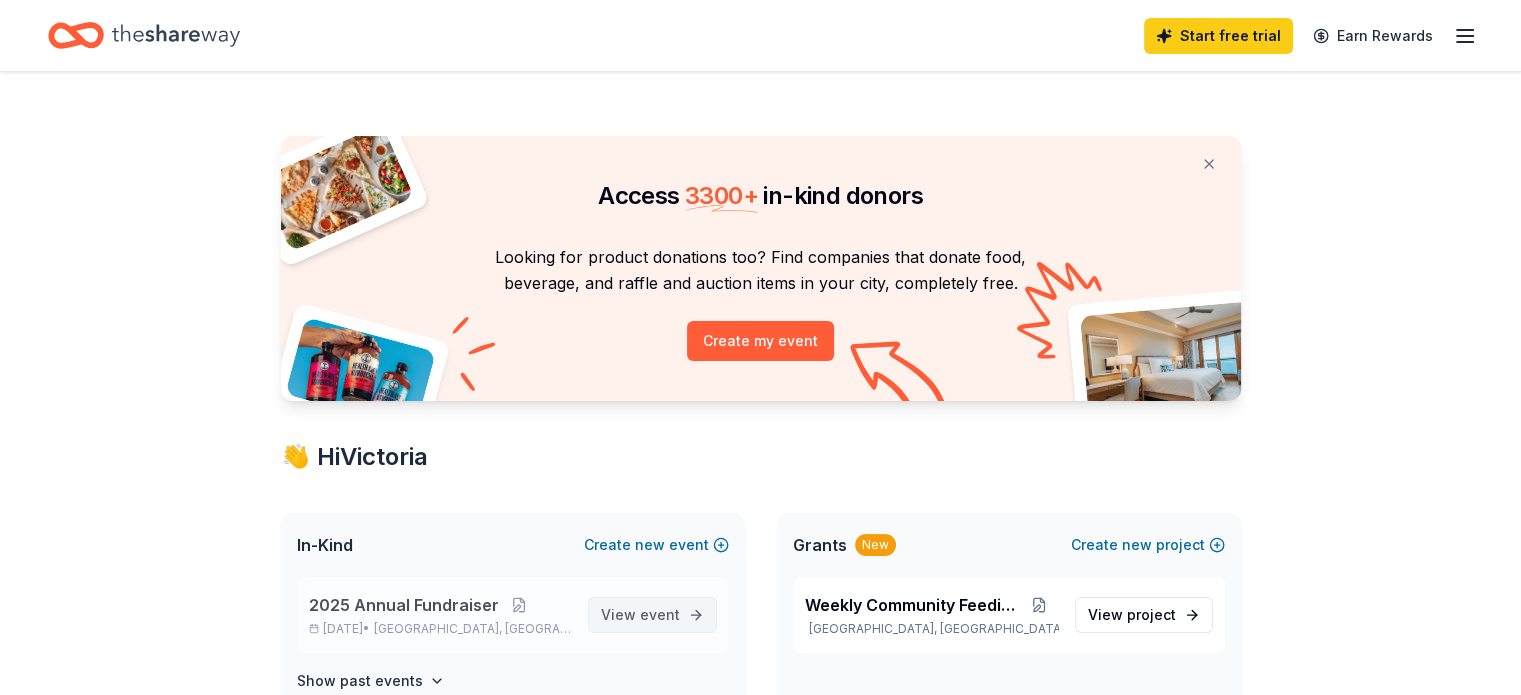 click on "event" at bounding box center (660, 614) 